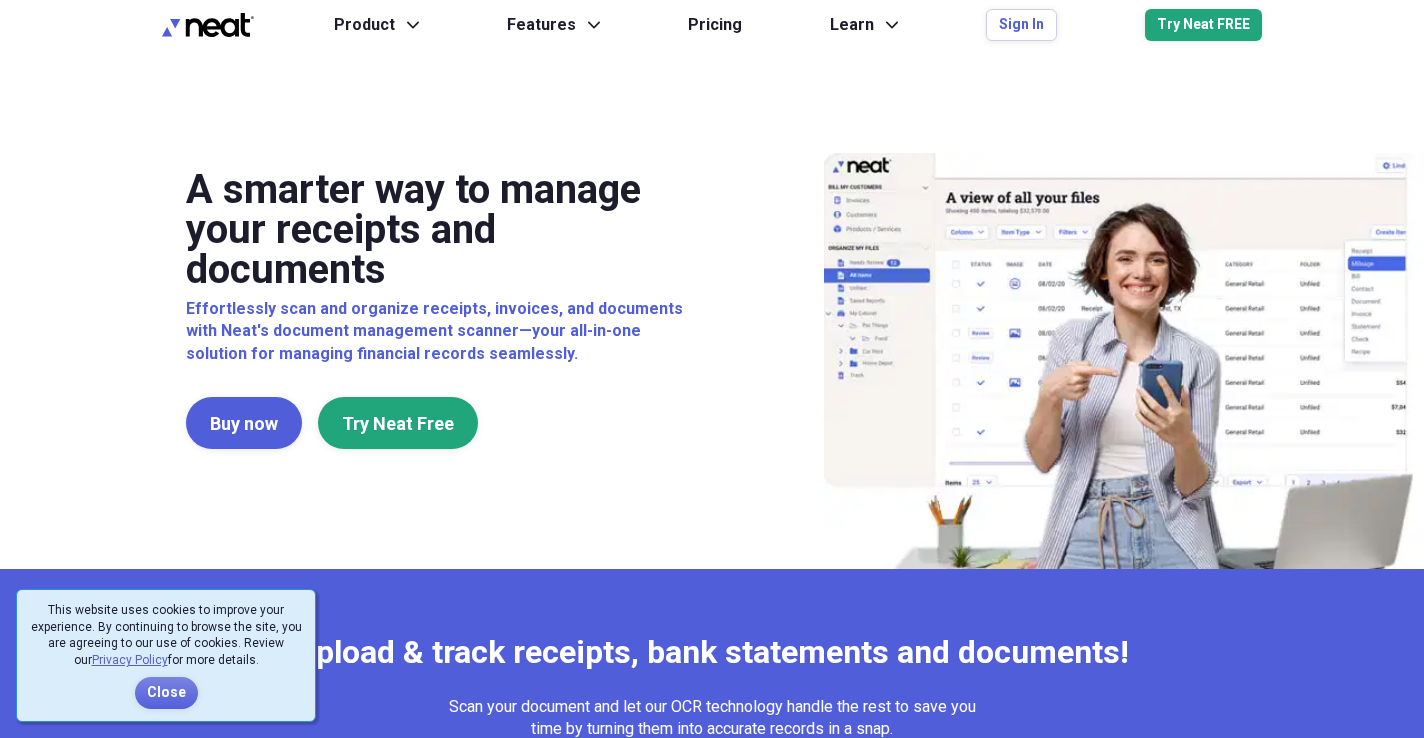 scroll, scrollTop: 0, scrollLeft: 0, axis: both 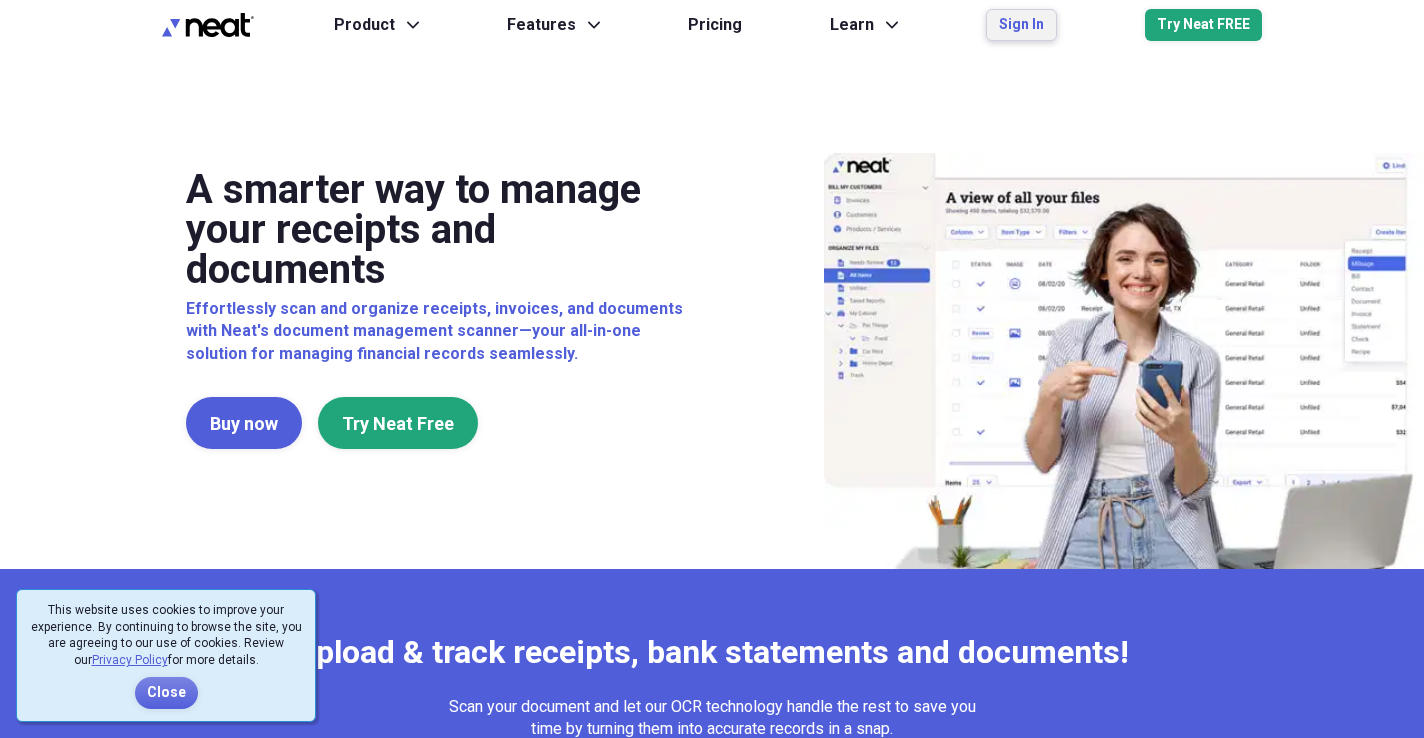 click on "Sign In" at bounding box center (1021, 25) 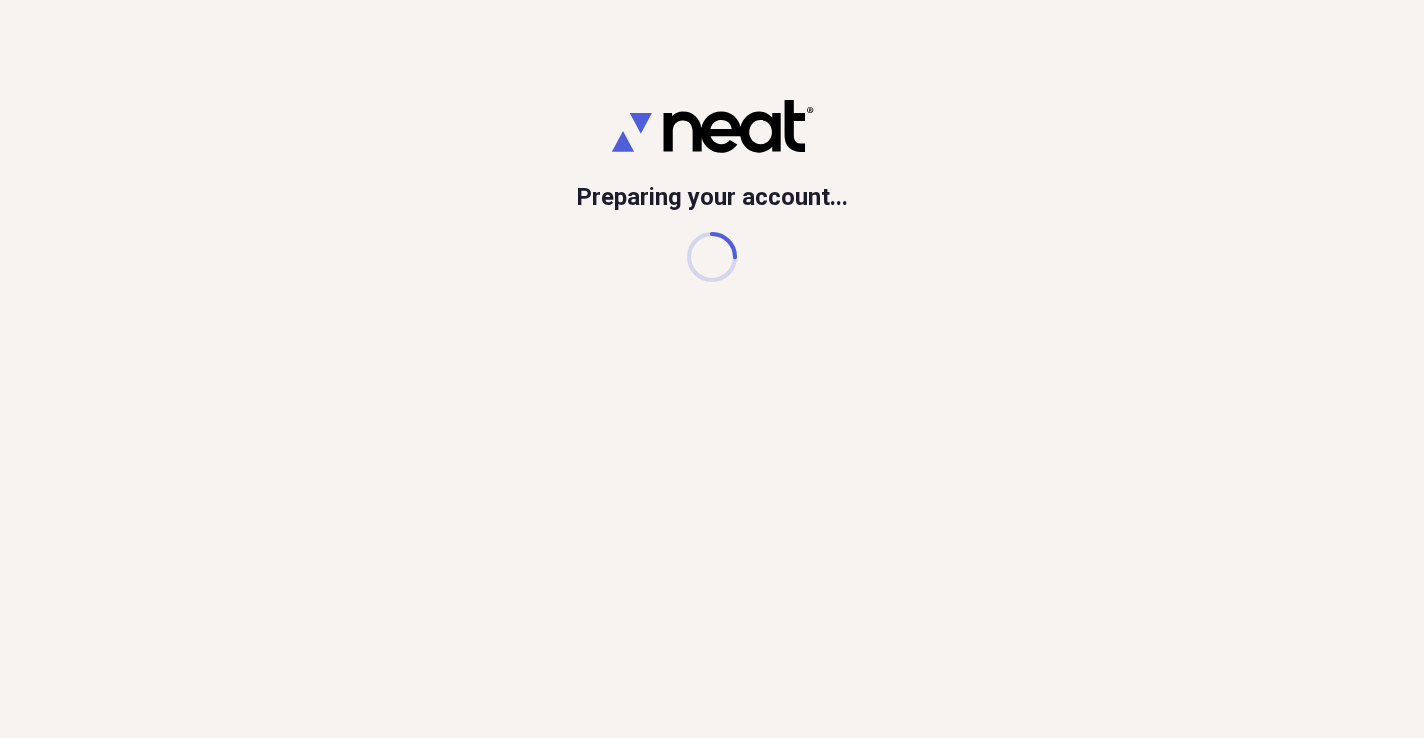 scroll, scrollTop: 0, scrollLeft: 0, axis: both 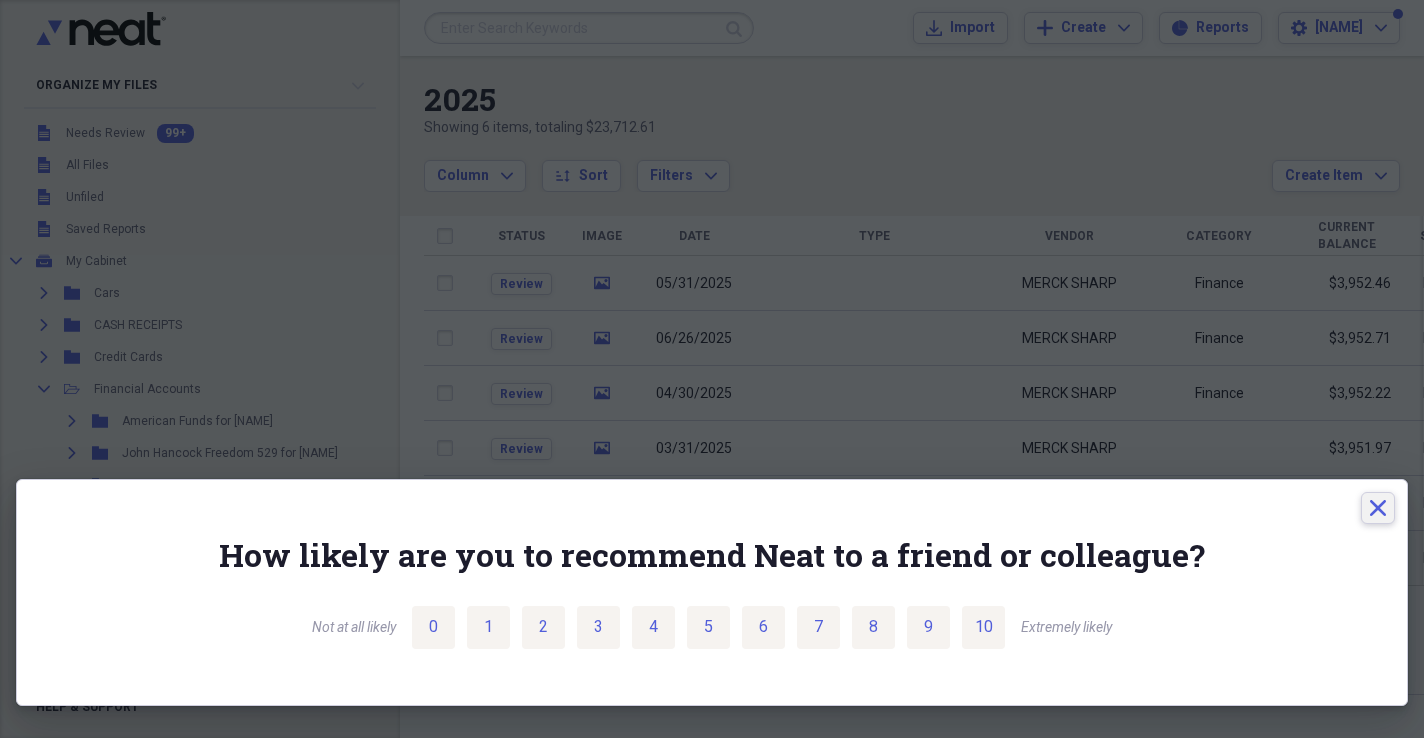 click 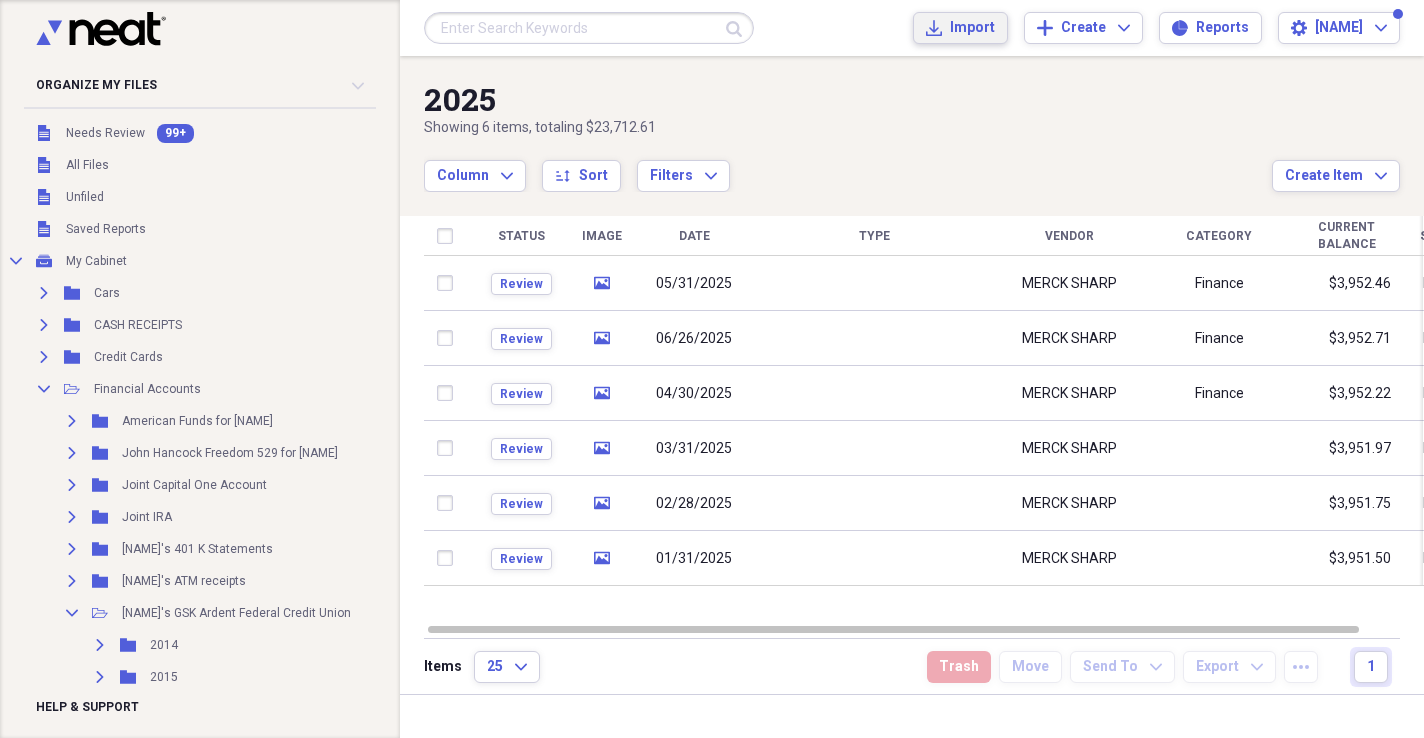 click on "Import" at bounding box center (972, 28) 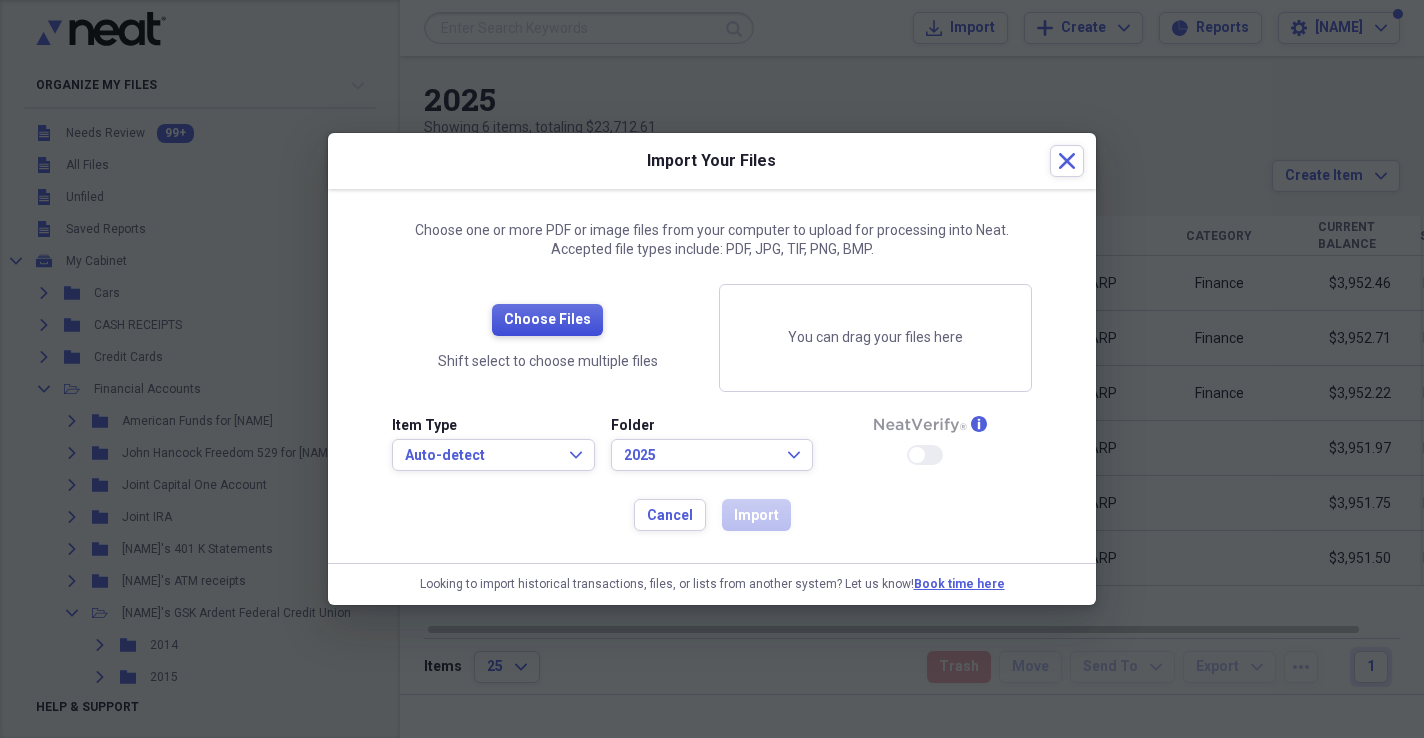click on "Choose Files" at bounding box center (547, 320) 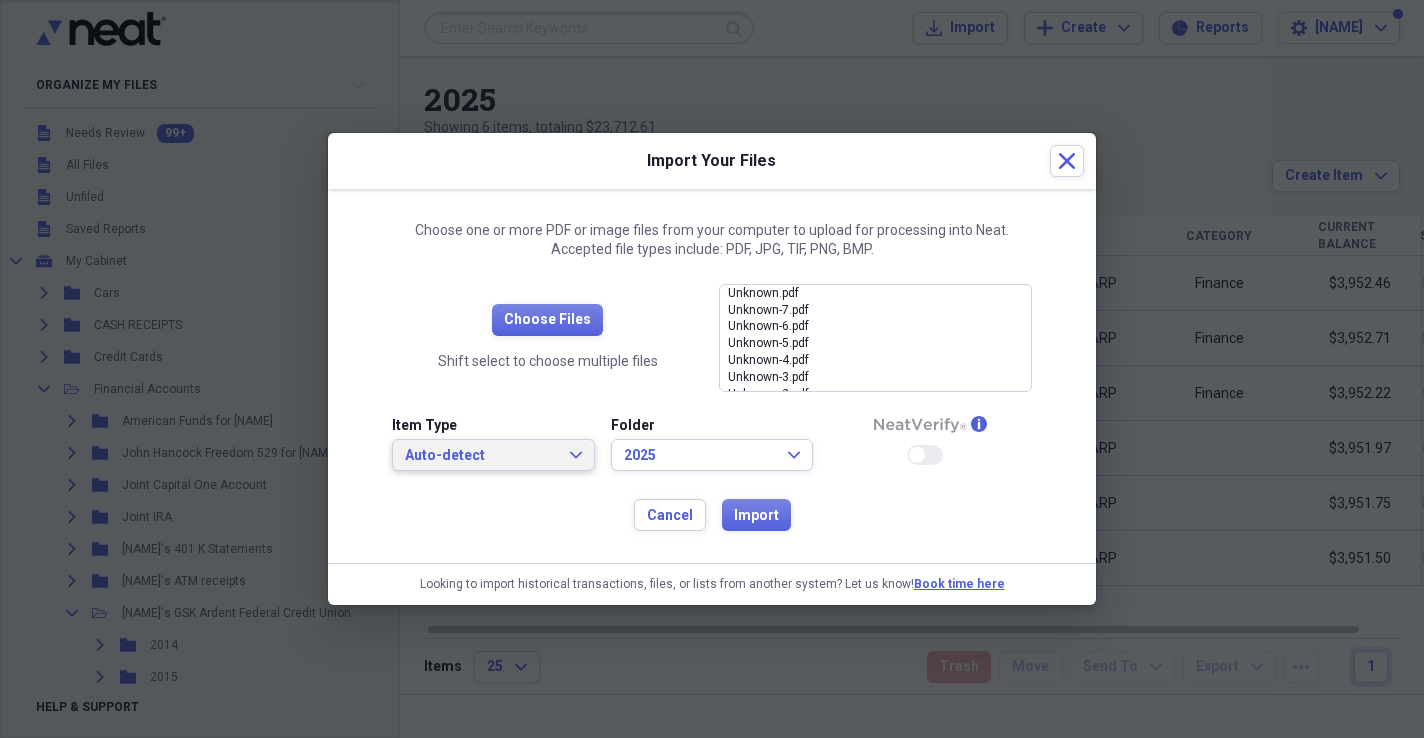 click on "Expand" 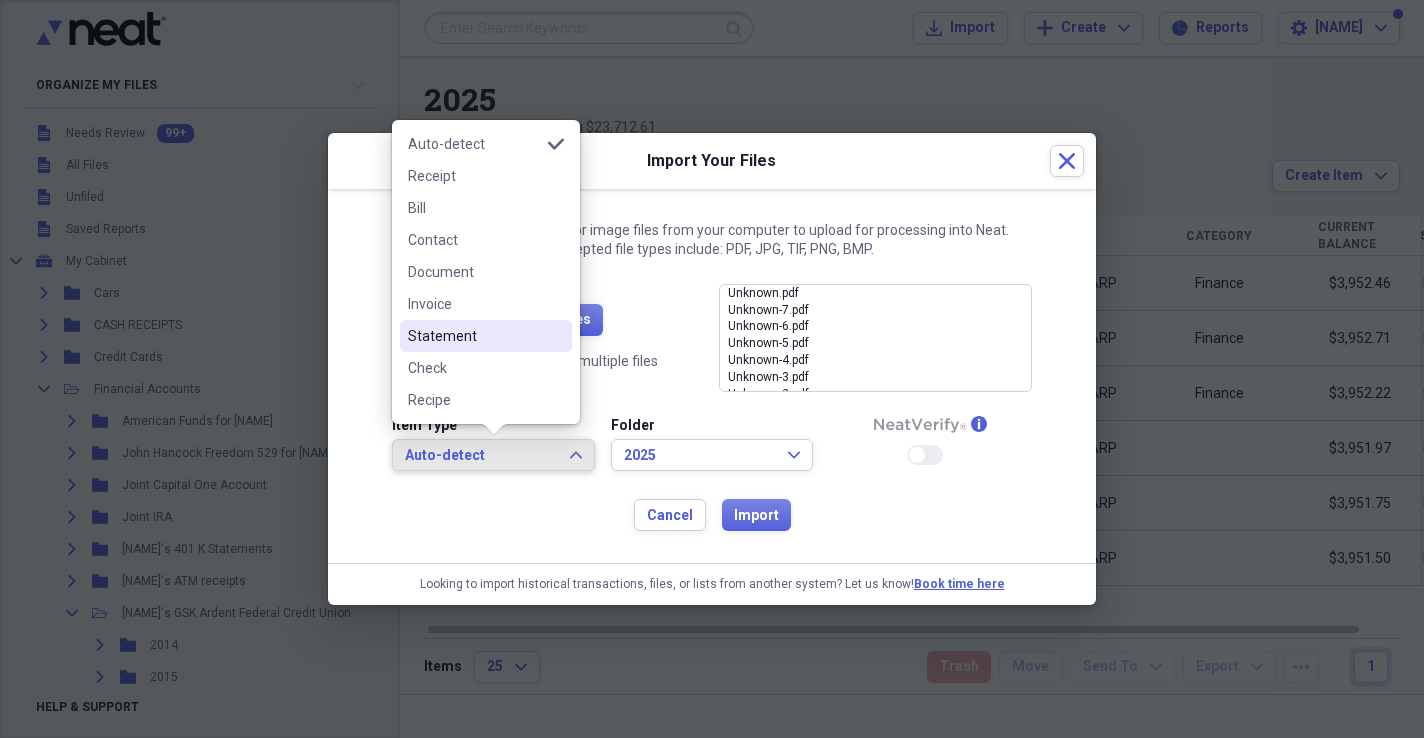 click on "Statement" at bounding box center [474, 336] 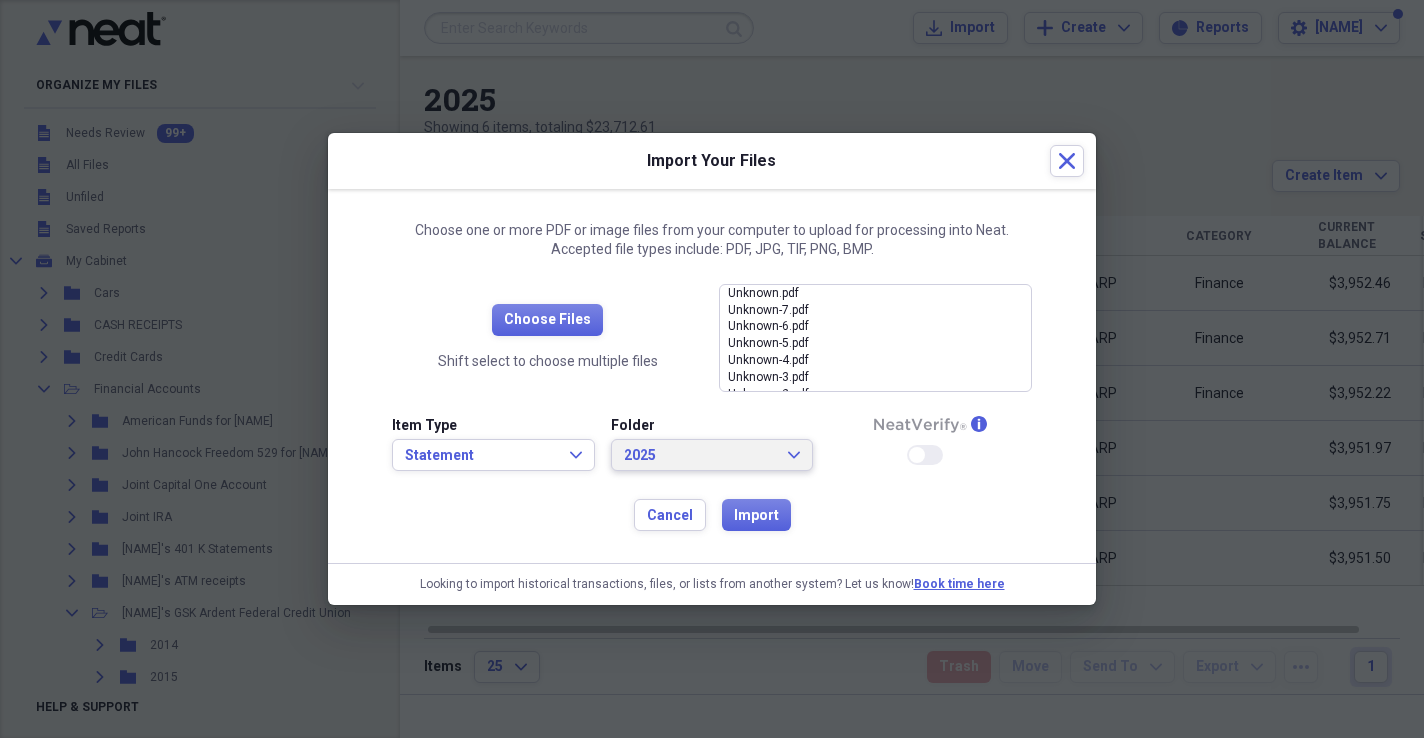 click on "Expand" 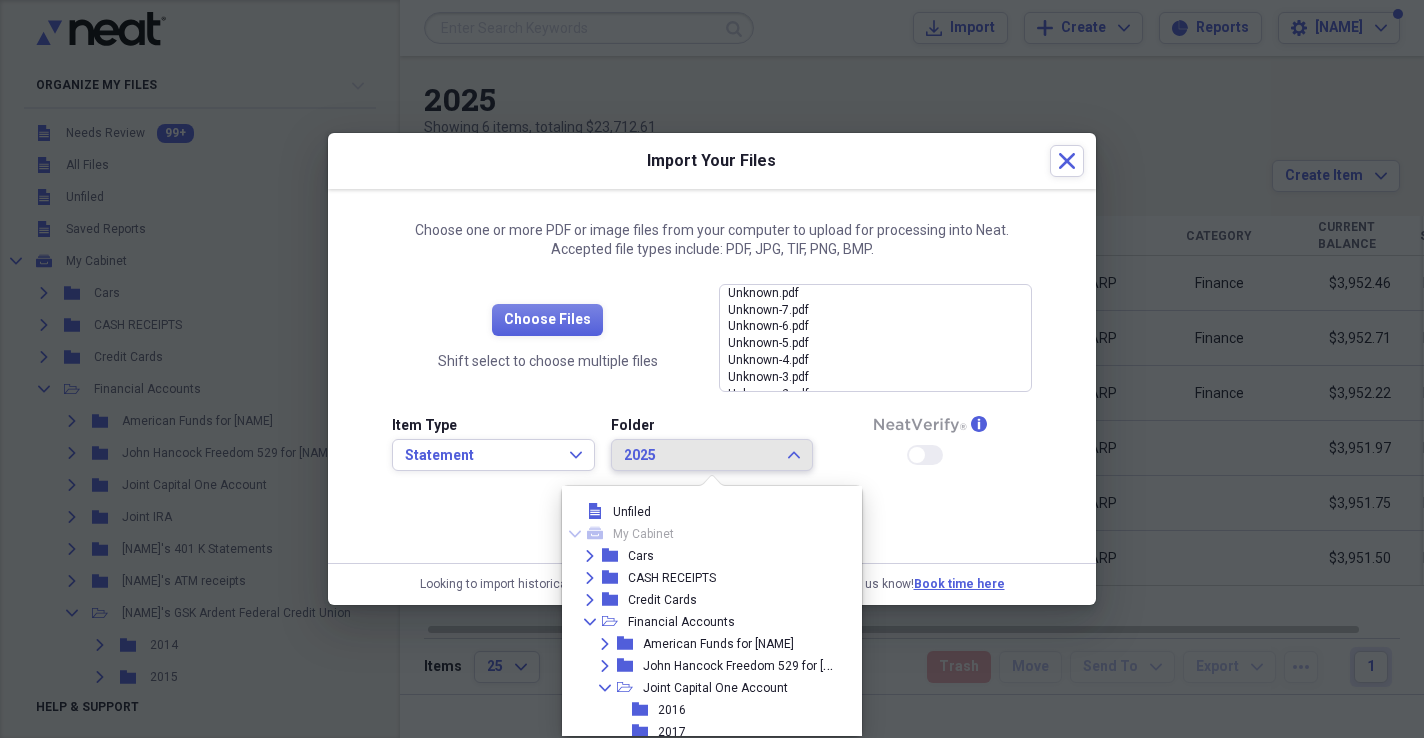 scroll, scrollTop: 0, scrollLeft: 0, axis: both 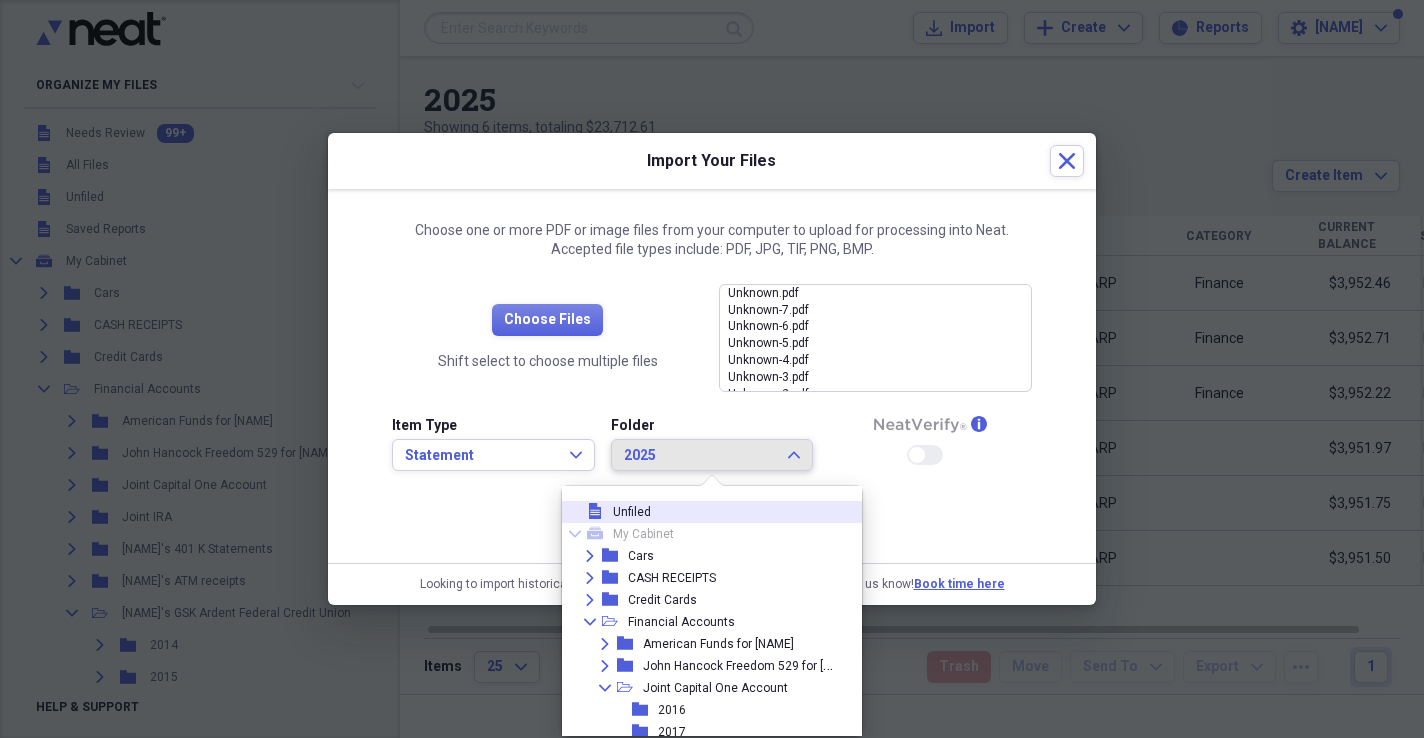 click on "Unfiled" at bounding box center (632, 512) 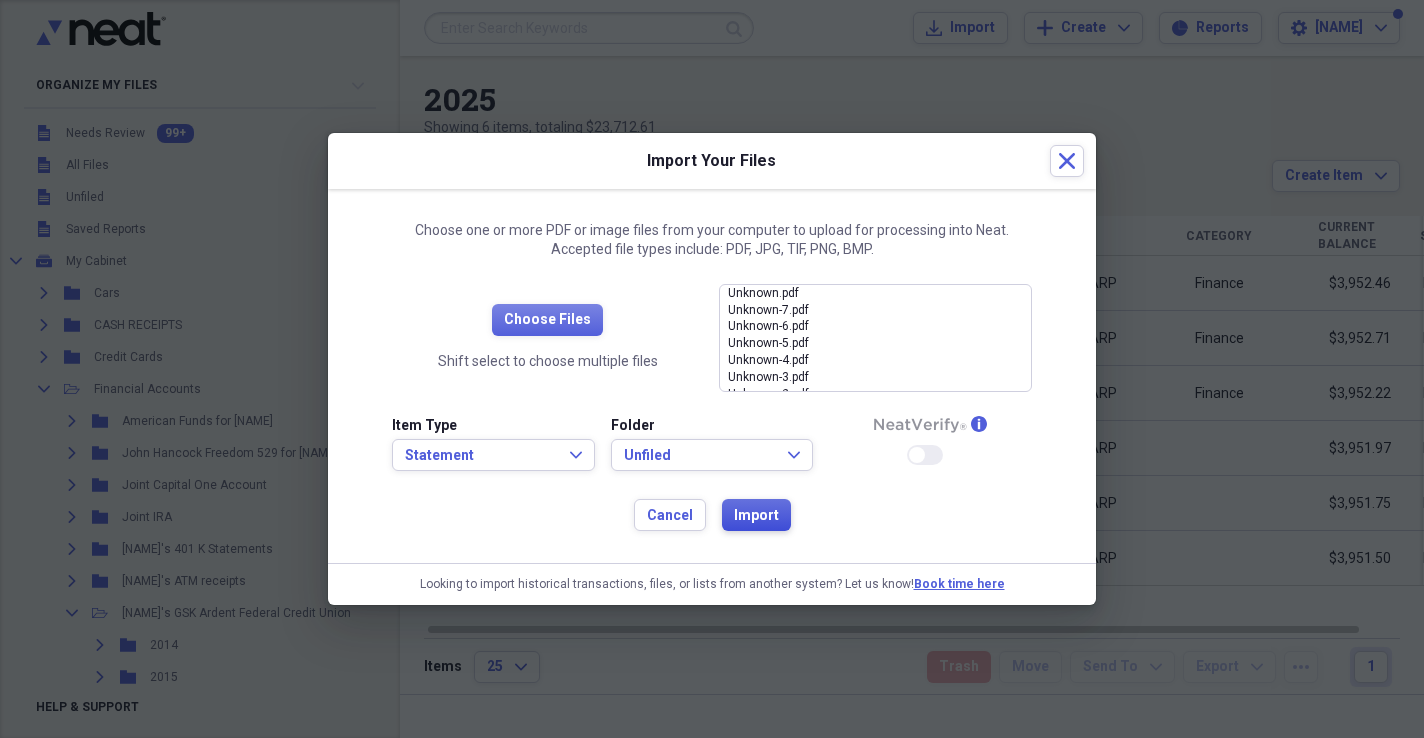click on "Import" at bounding box center [756, 516] 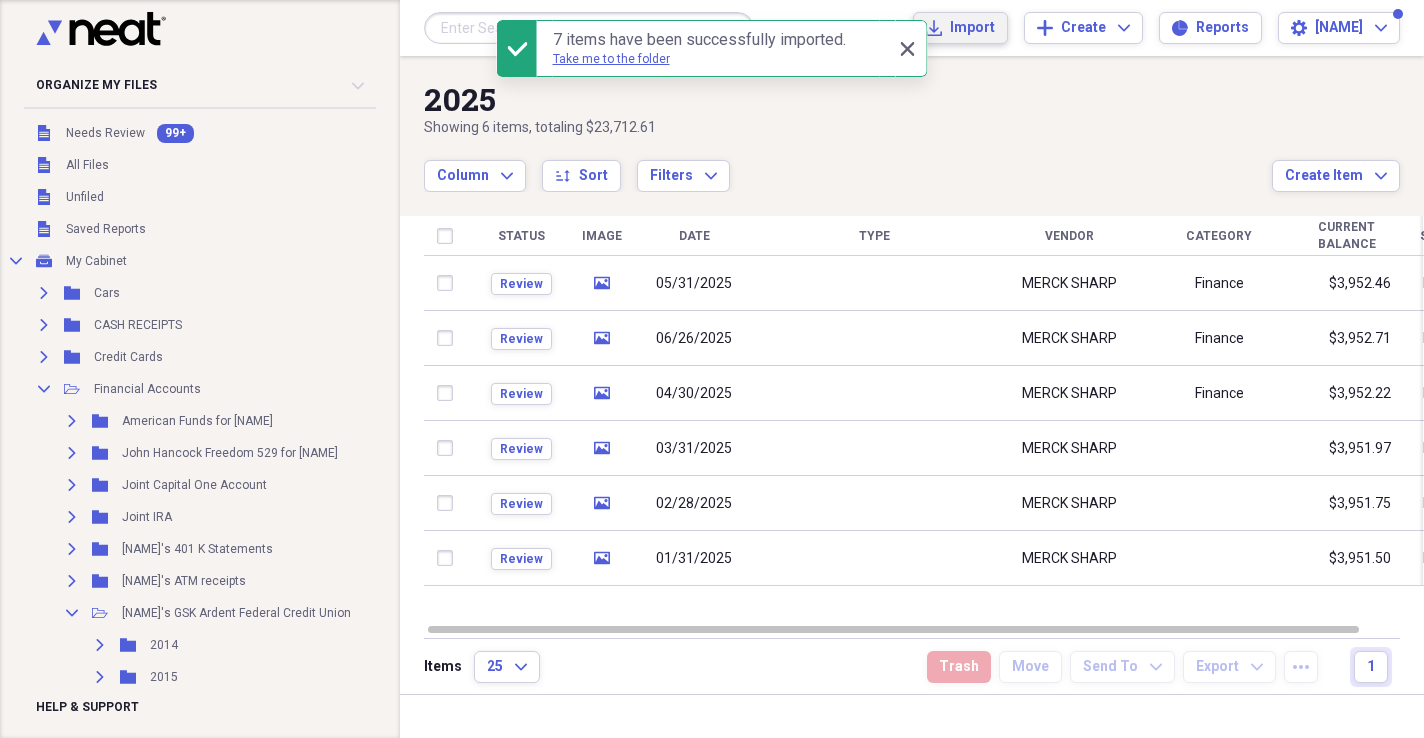 click on "Import" at bounding box center (972, 28) 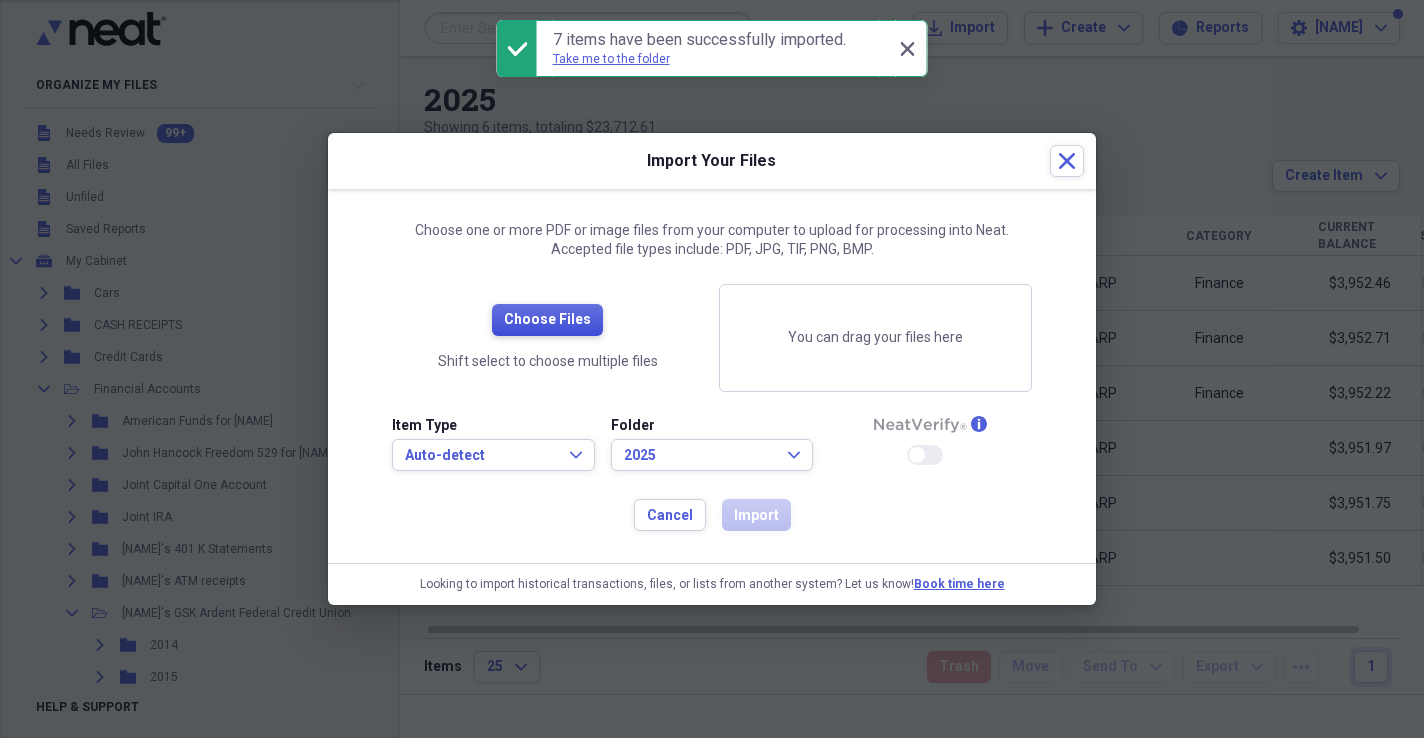click on "Choose Files" at bounding box center (547, 320) 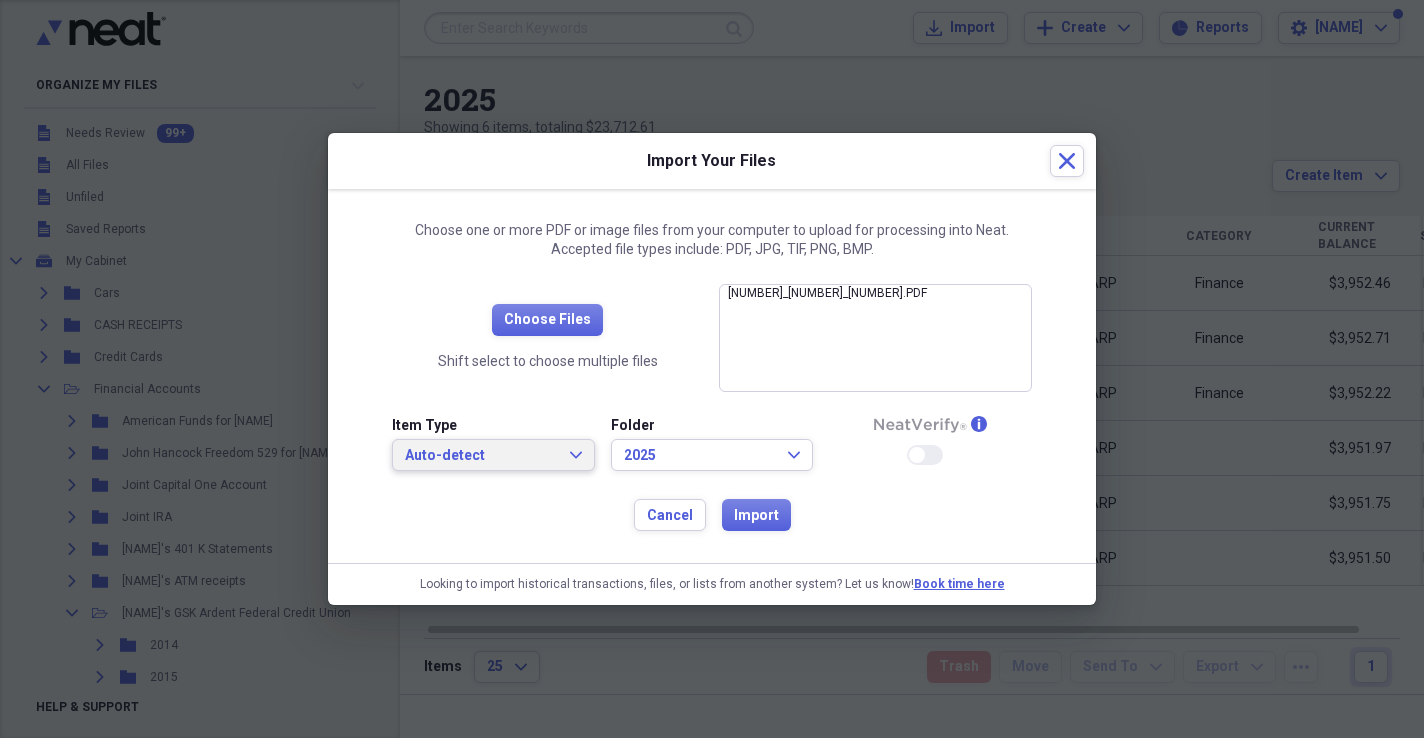 click on "Auto-detect Expand" at bounding box center (493, 456) 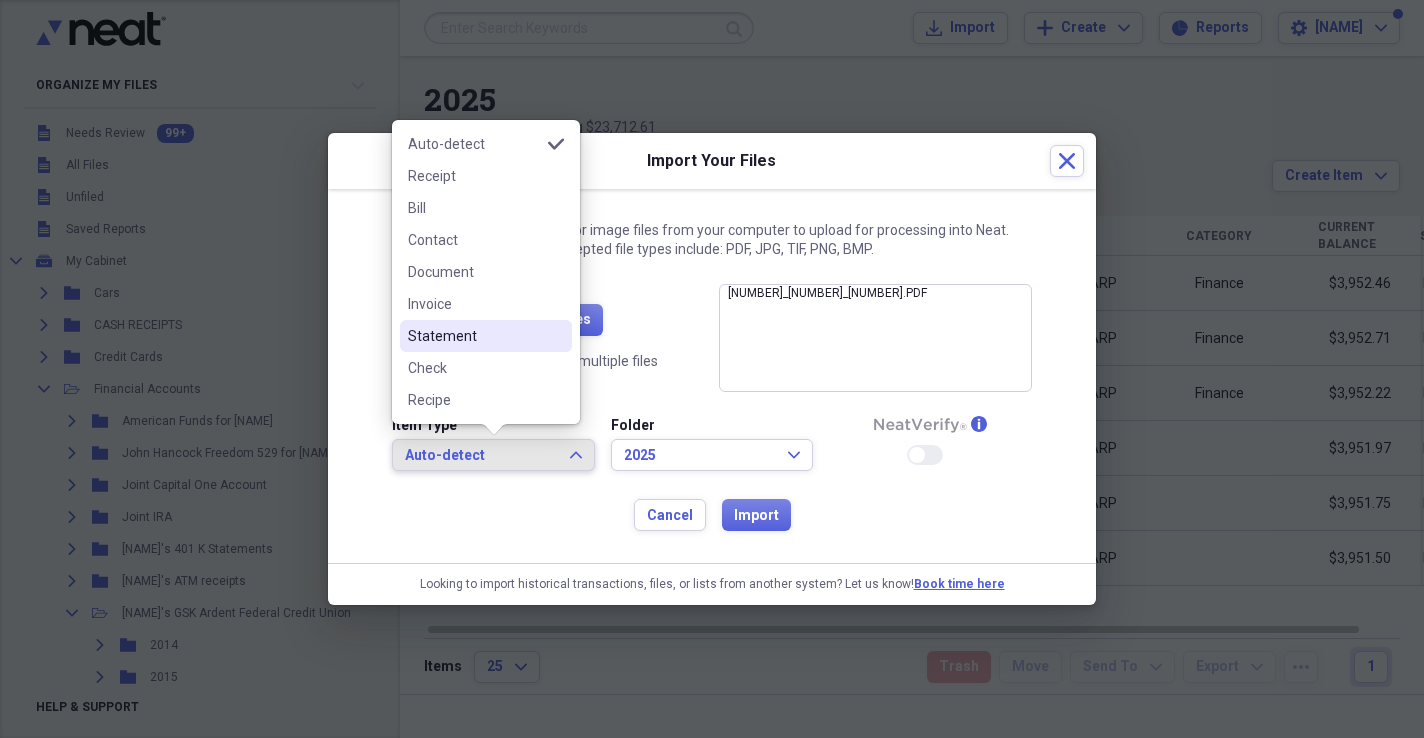 click on "Statement" at bounding box center [474, 336] 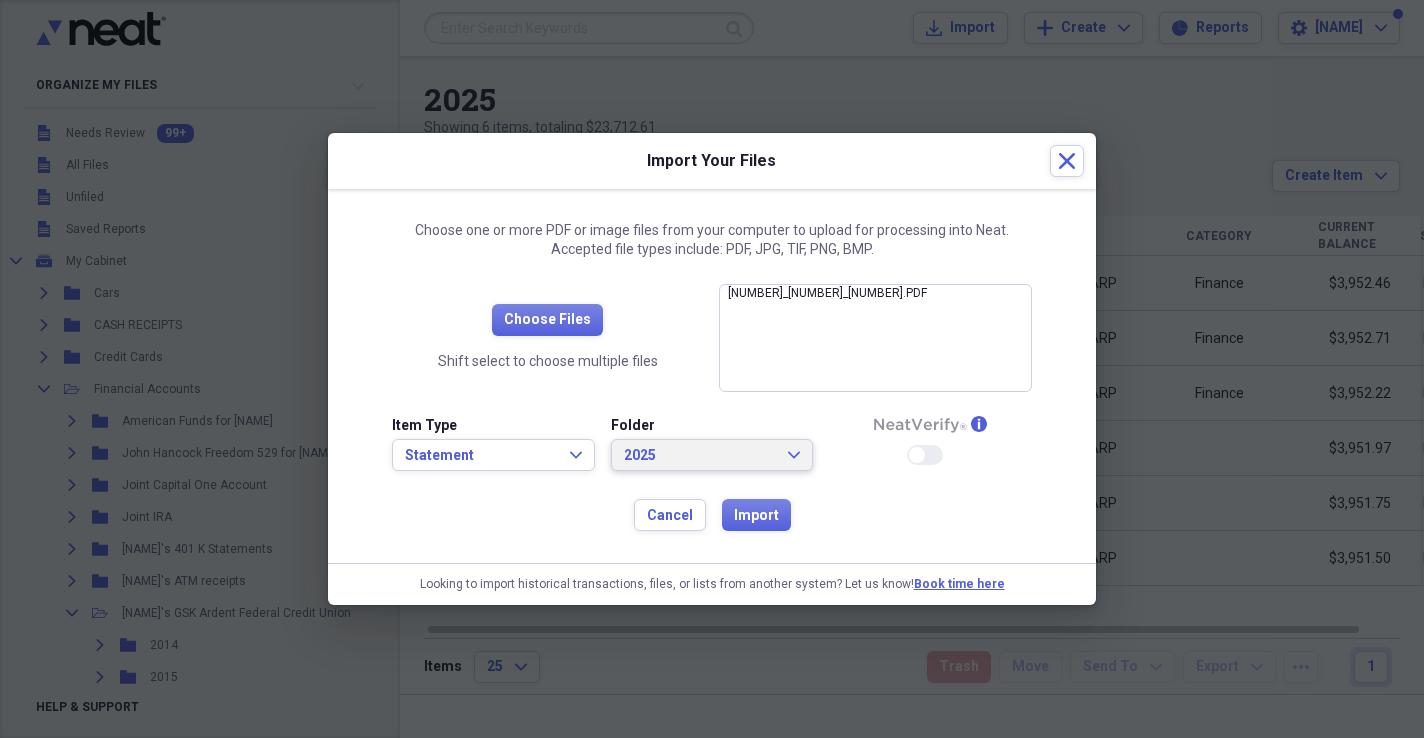 click on "2025 Expand" at bounding box center (712, 456) 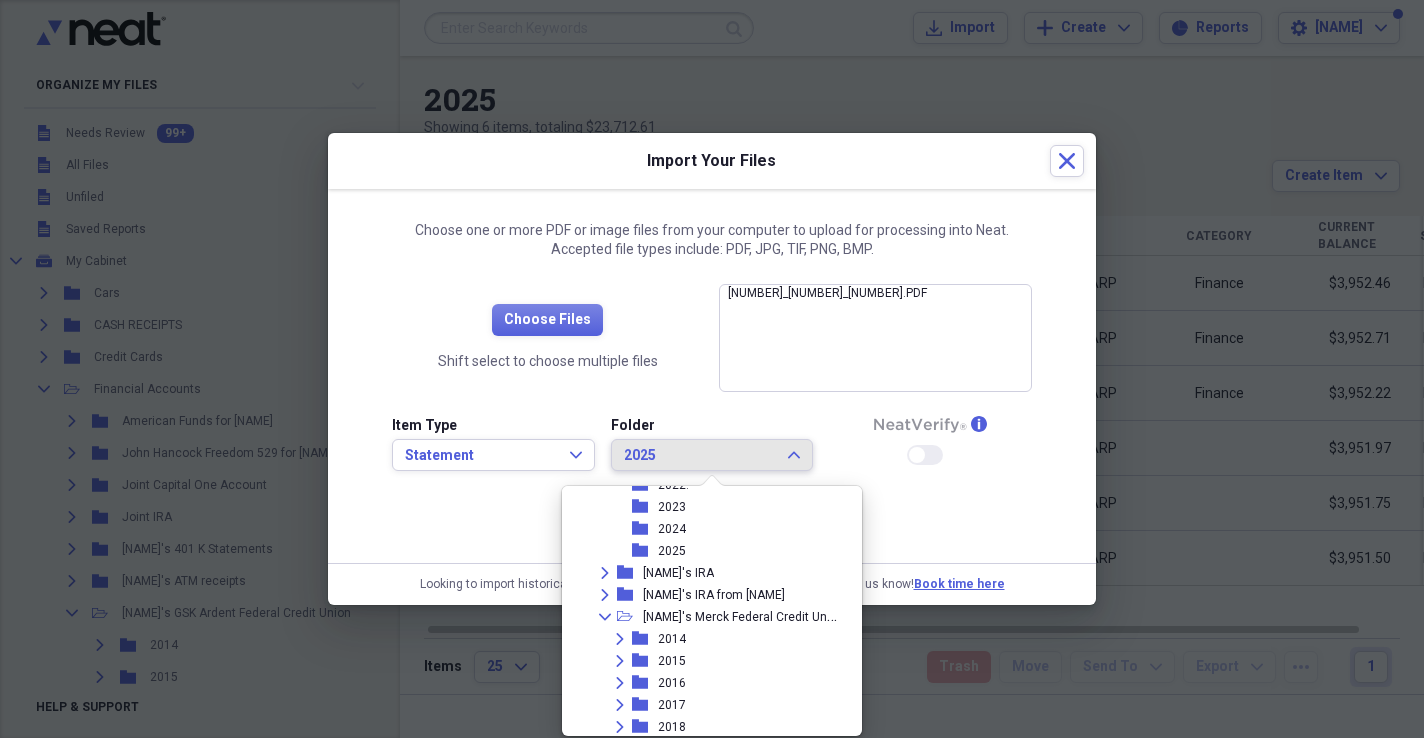 scroll, scrollTop: 726, scrollLeft: 0, axis: vertical 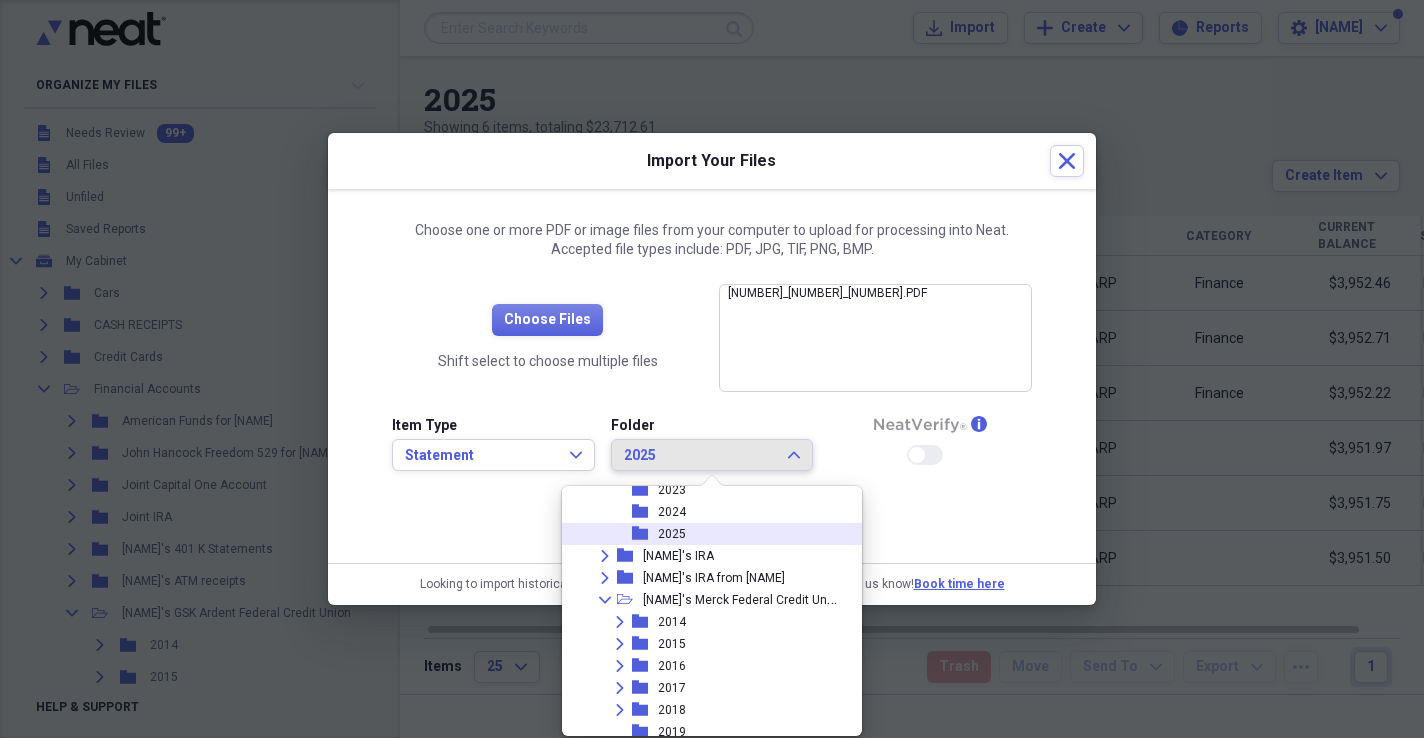 click on "2025" at bounding box center [672, 534] 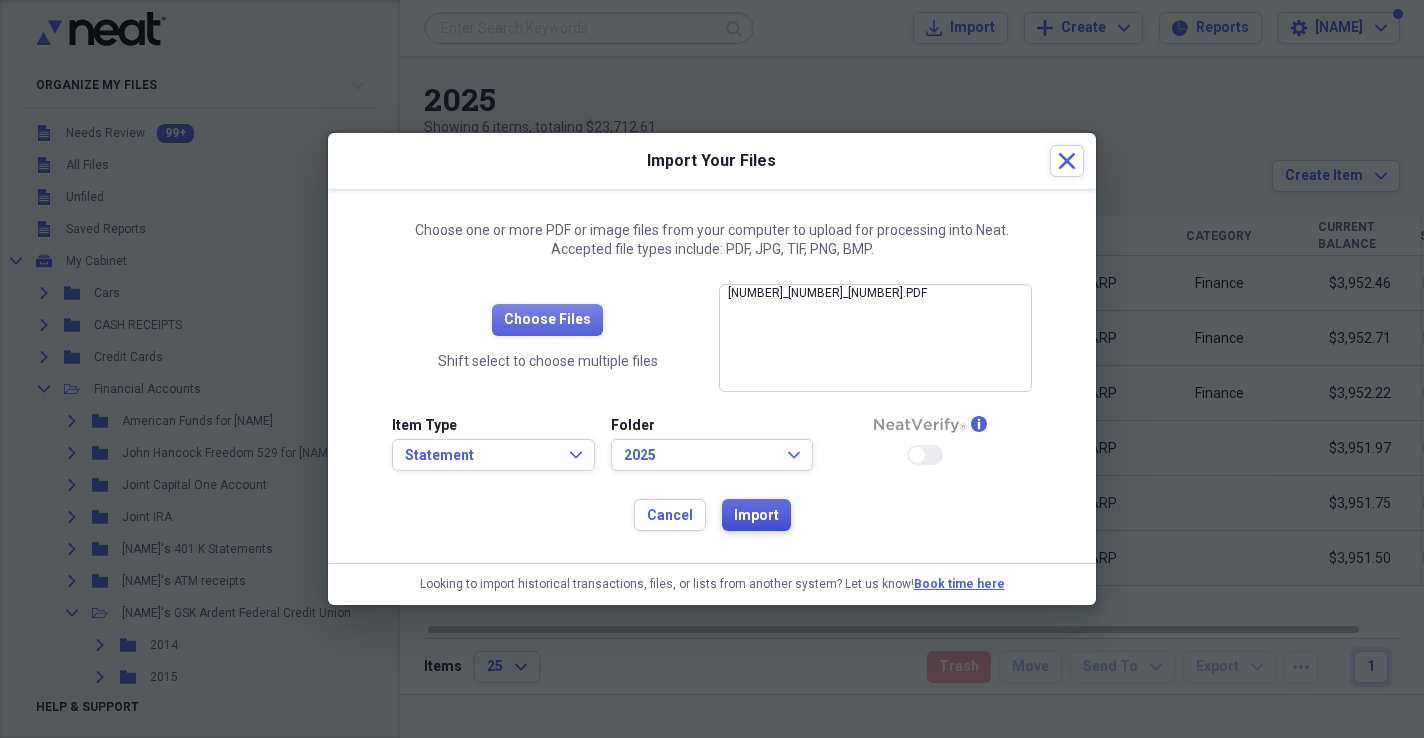 click on "Import" at bounding box center [756, 516] 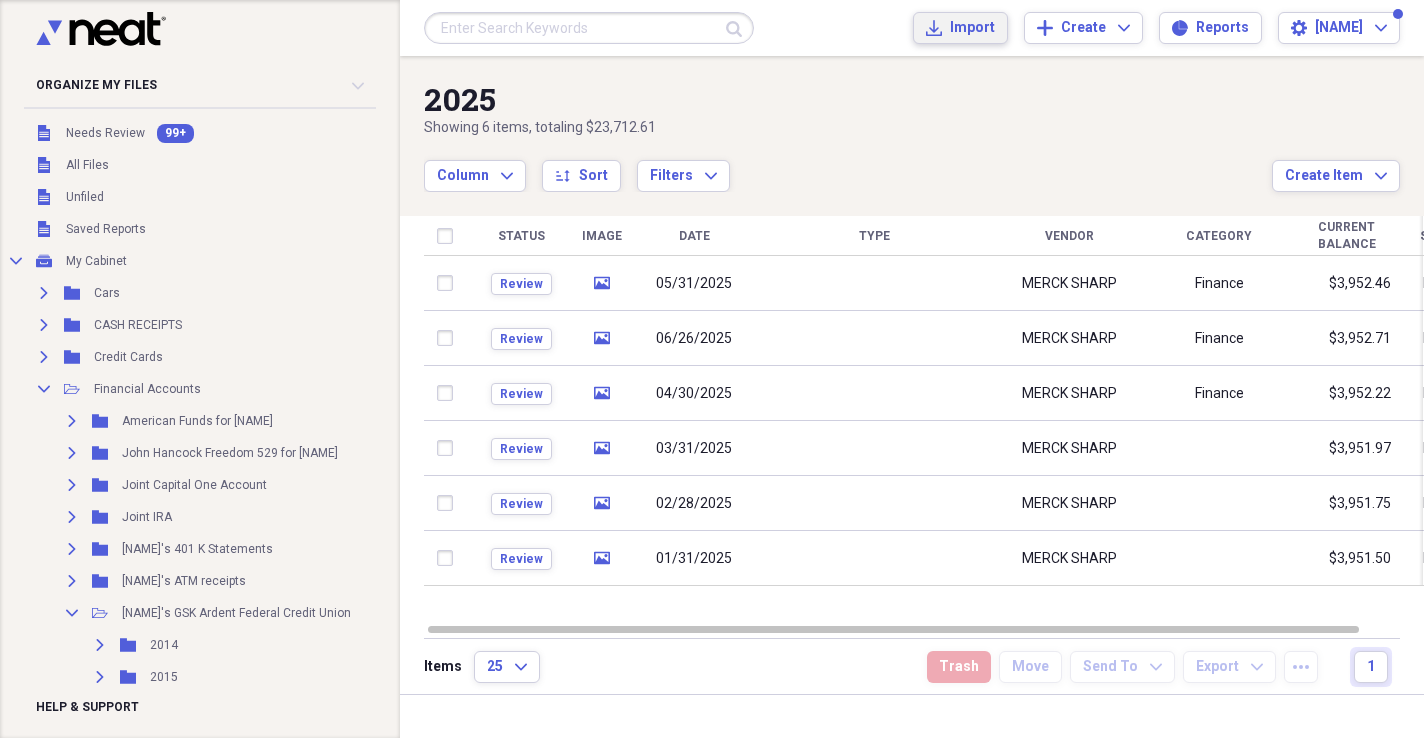 click on "Import" at bounding box center (972, 28) 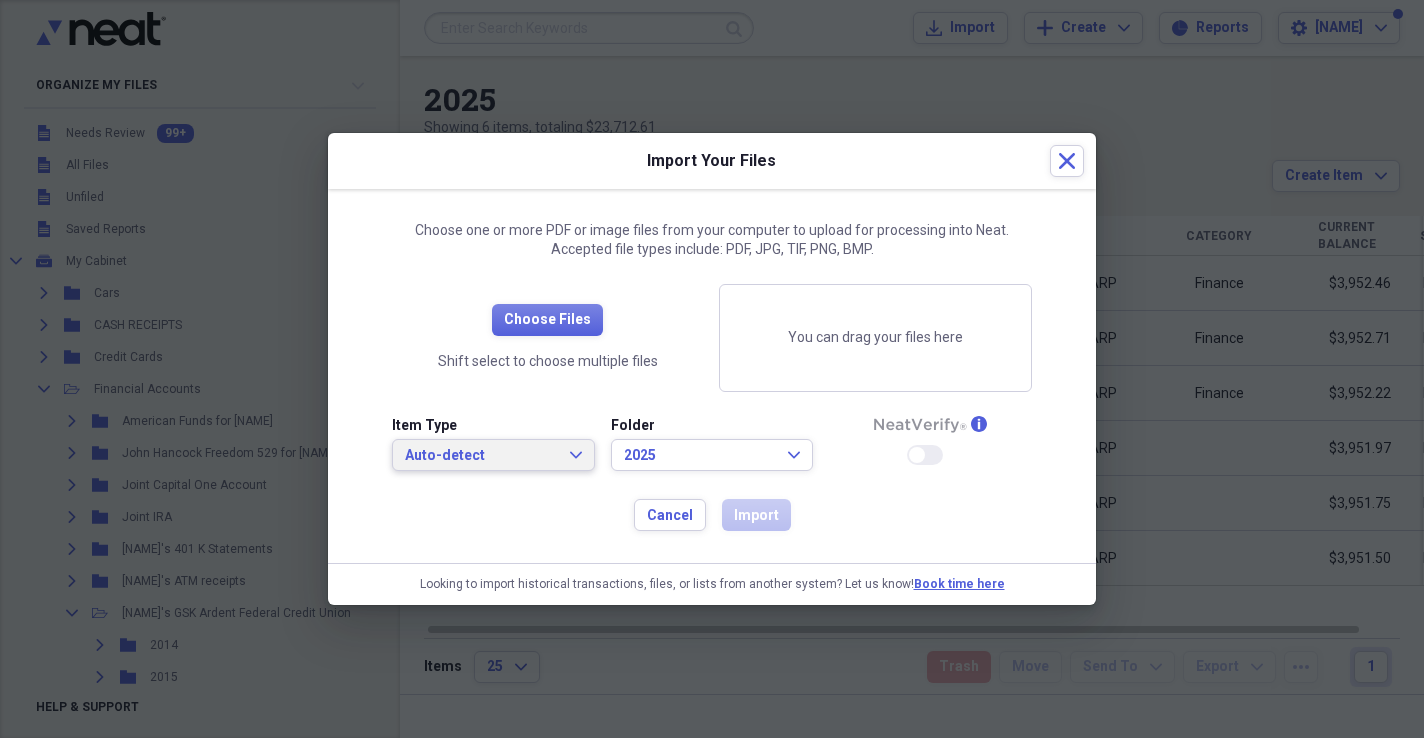 click on "Expand" 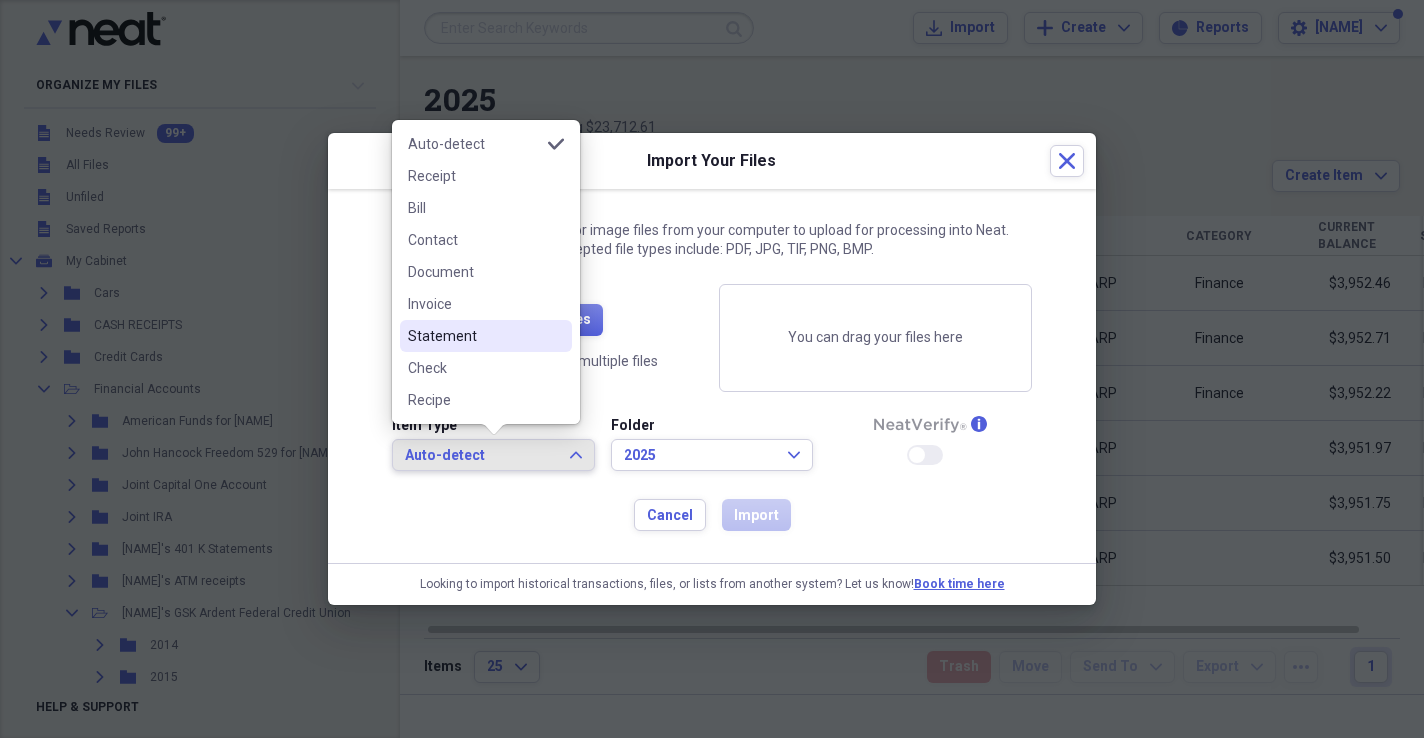 click on "Statement" at bounding box center (474, 336) 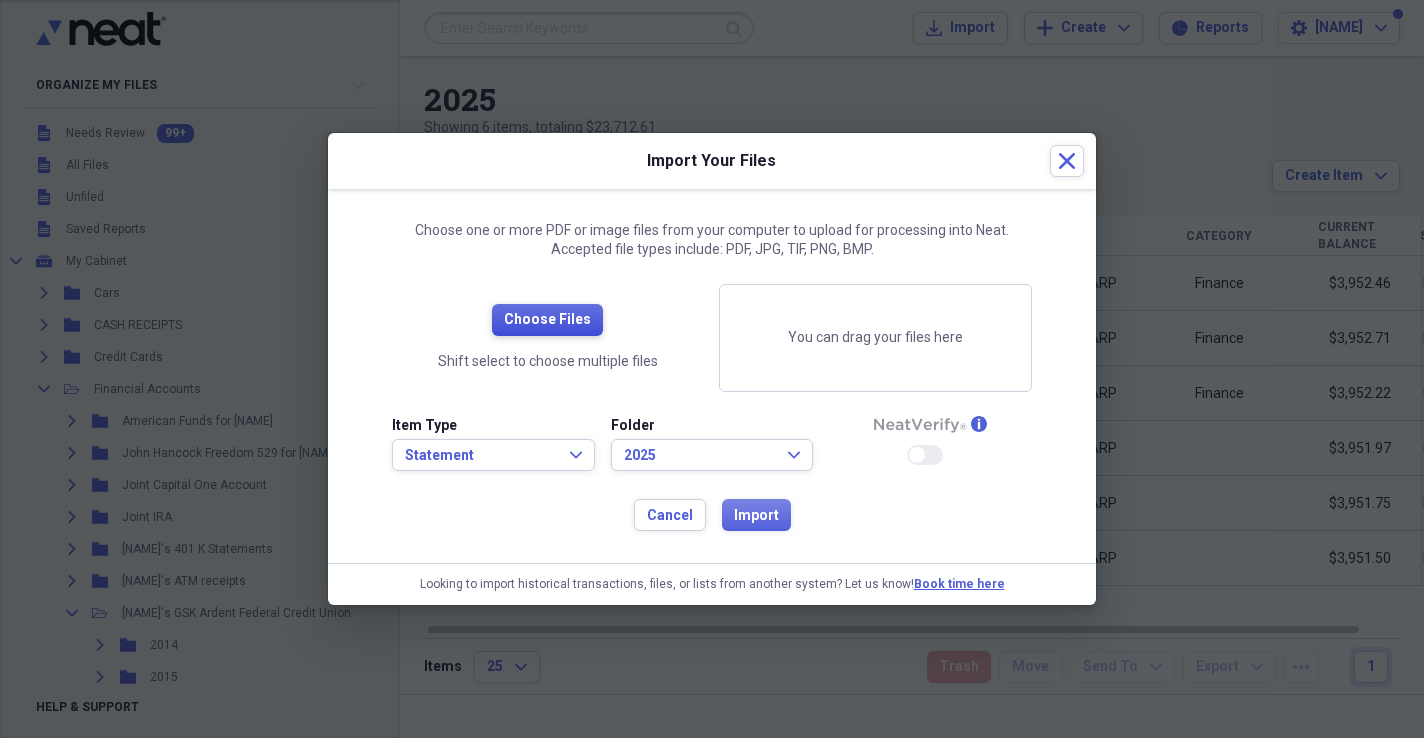 click on "Choose Files" at bounding box center (547, 320) 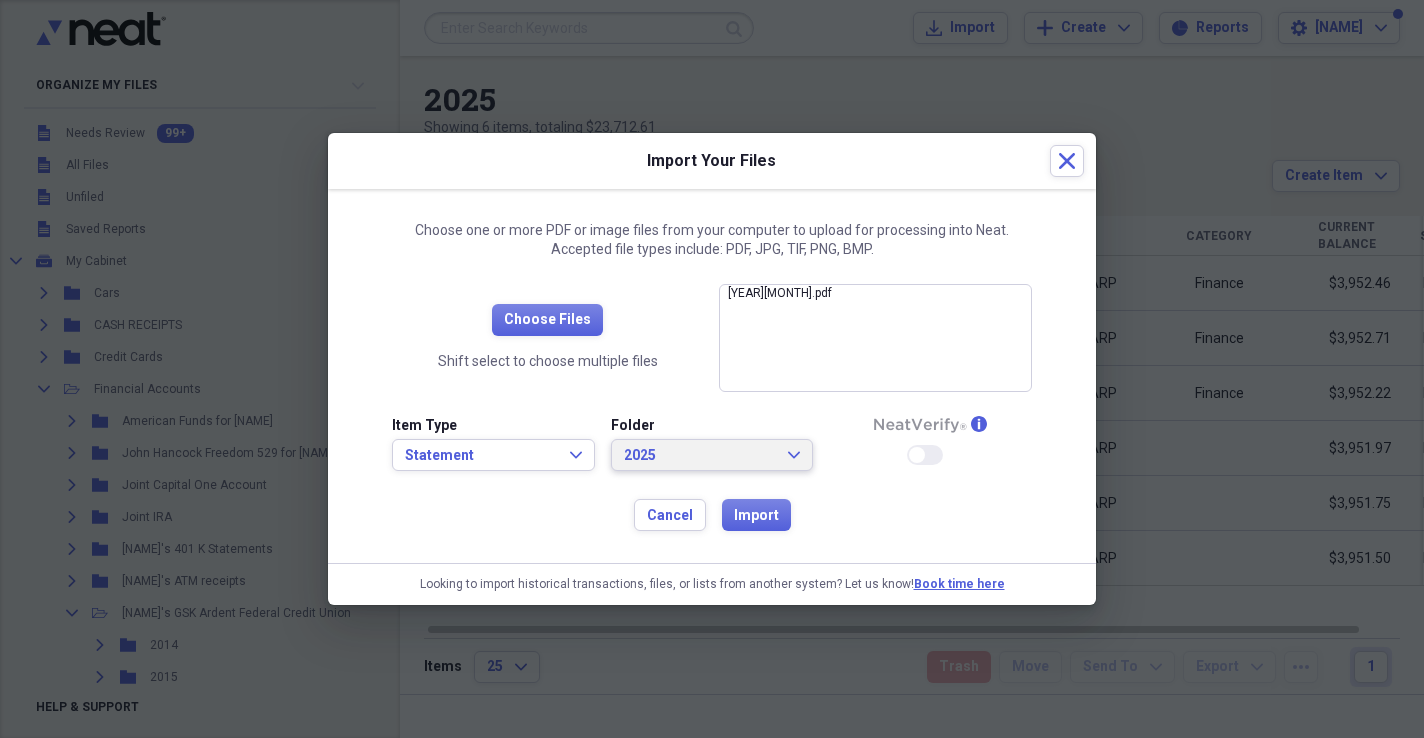 click on "Expand" 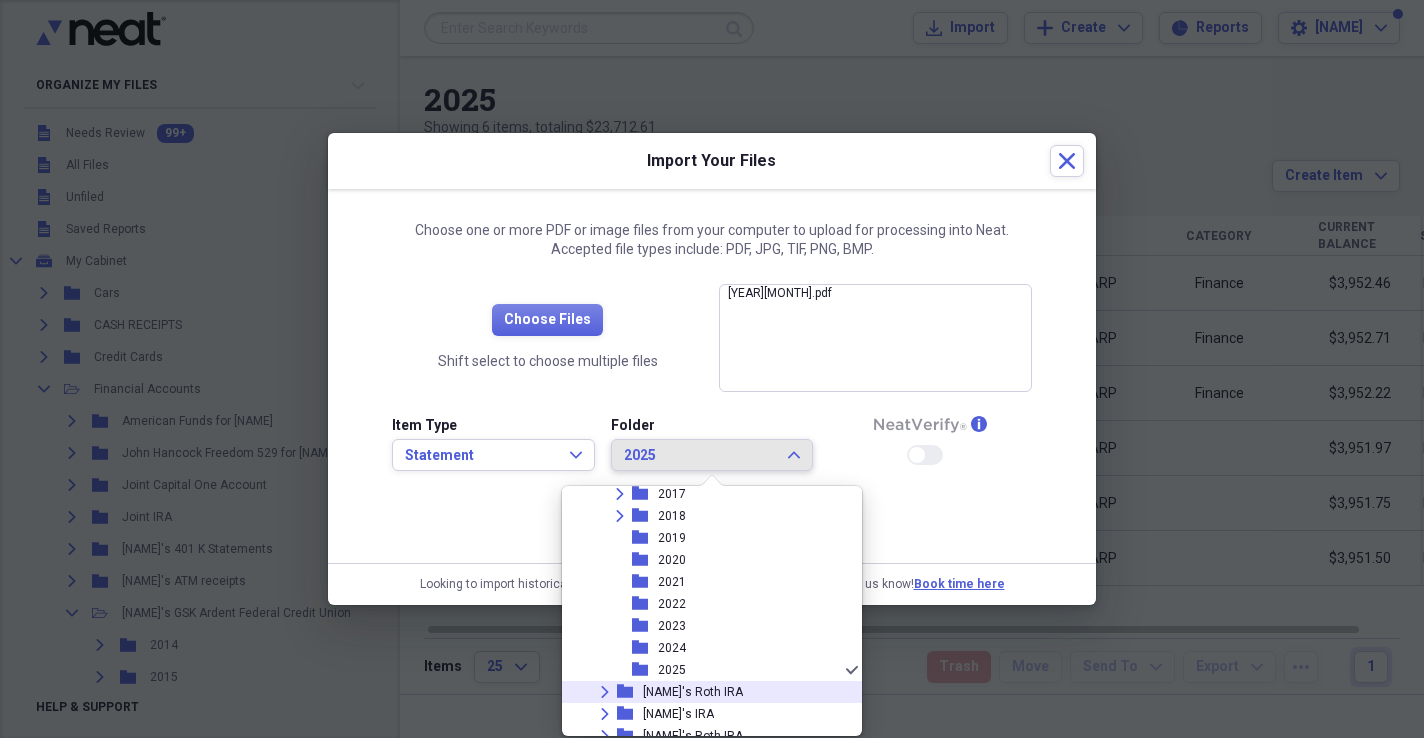 scroll, scrollTop: 936, scrollLeft: 0, axis: vertical 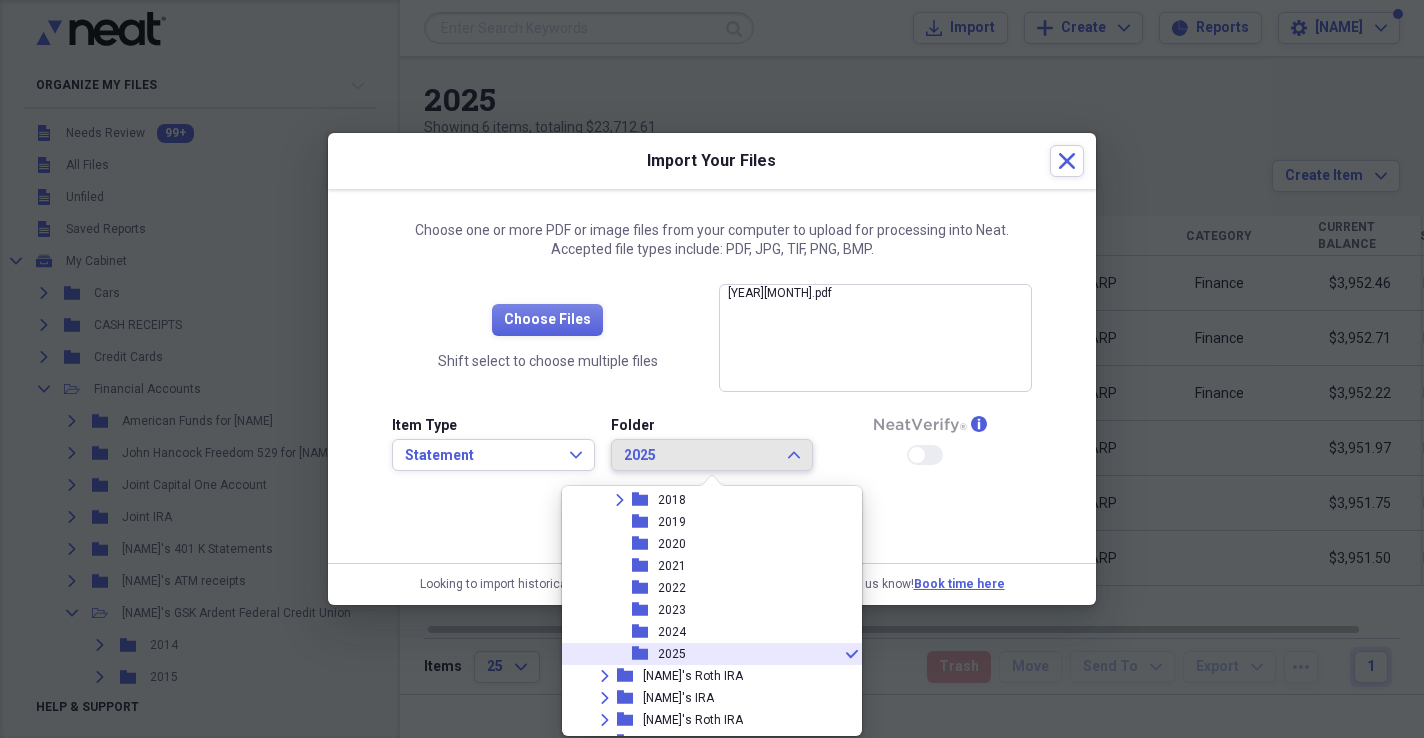 click on "2025" at bounding box center (672, 654) 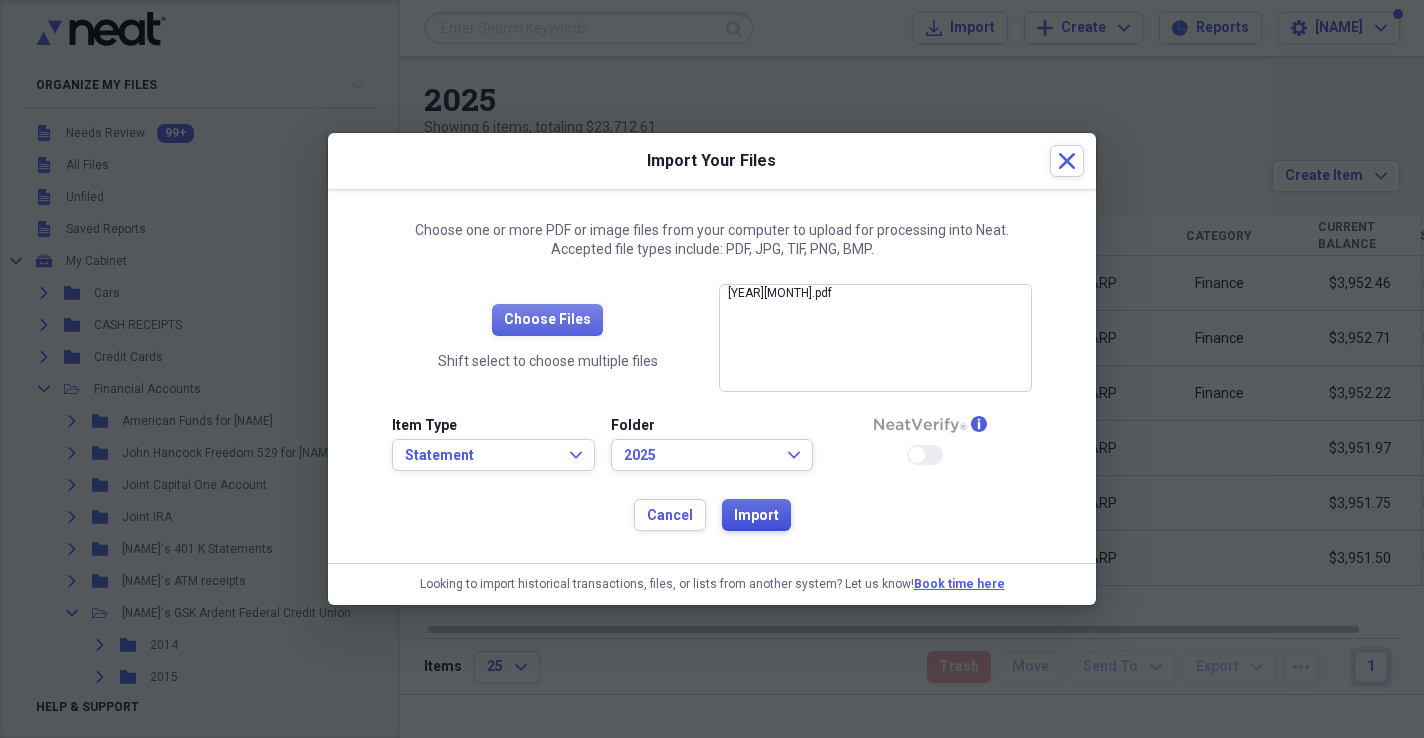 click on "Import" at bounding box center [756, 516] 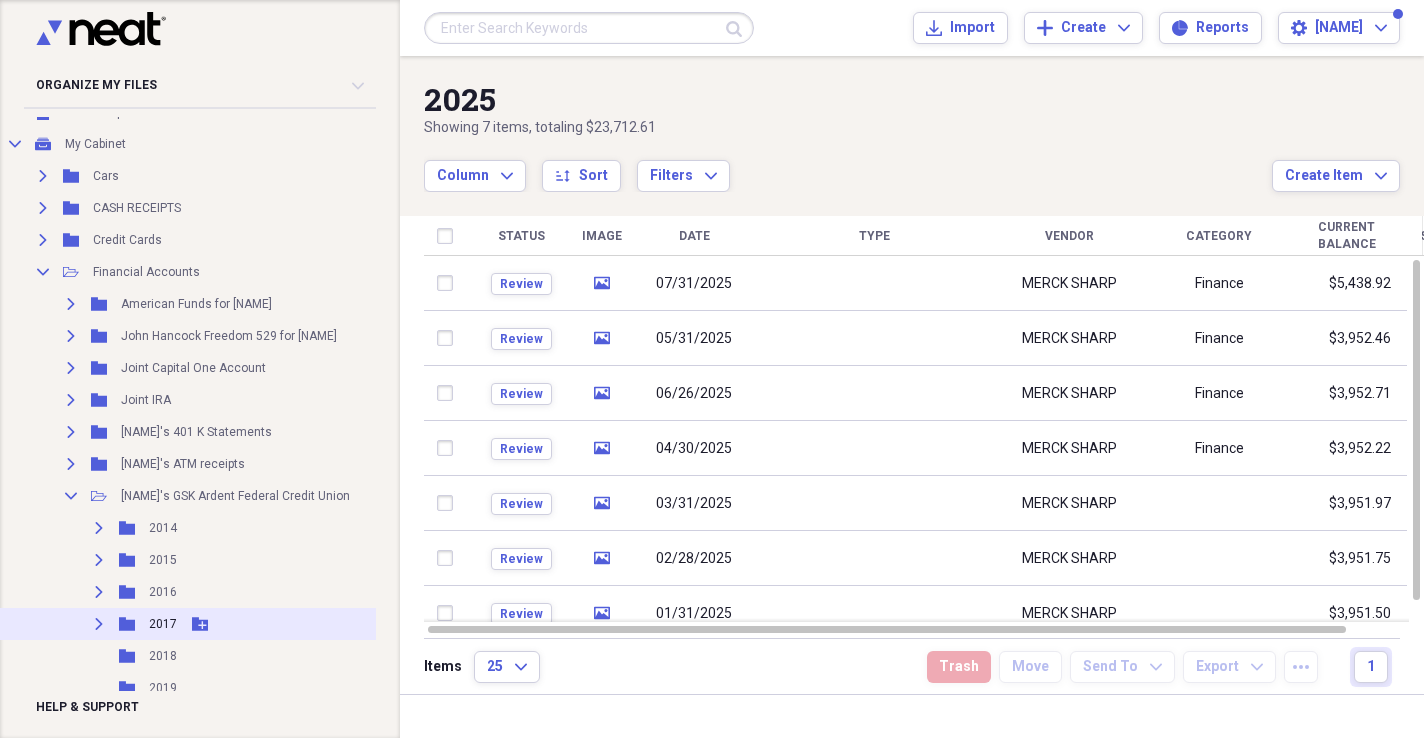 scroll, scrollTop: 117, scrollLeft: 2, axis: both 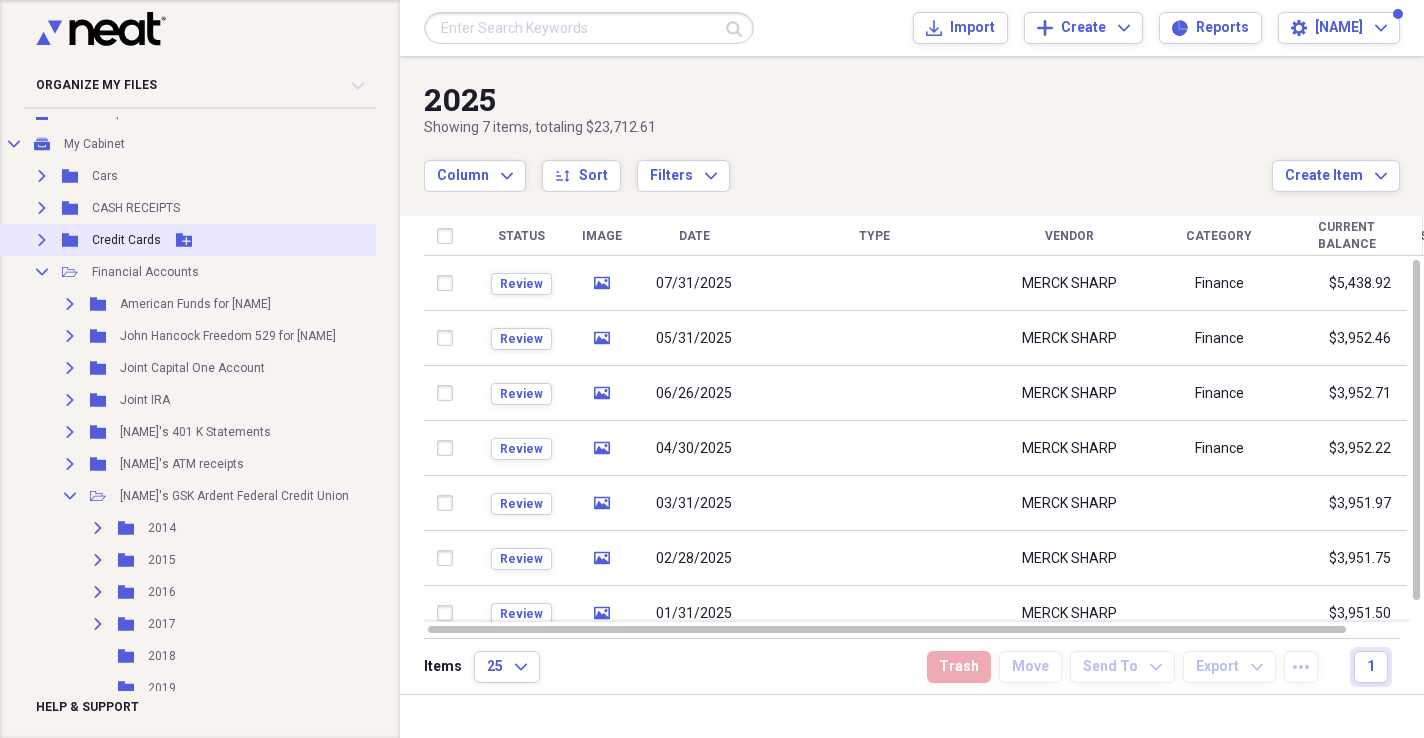 click 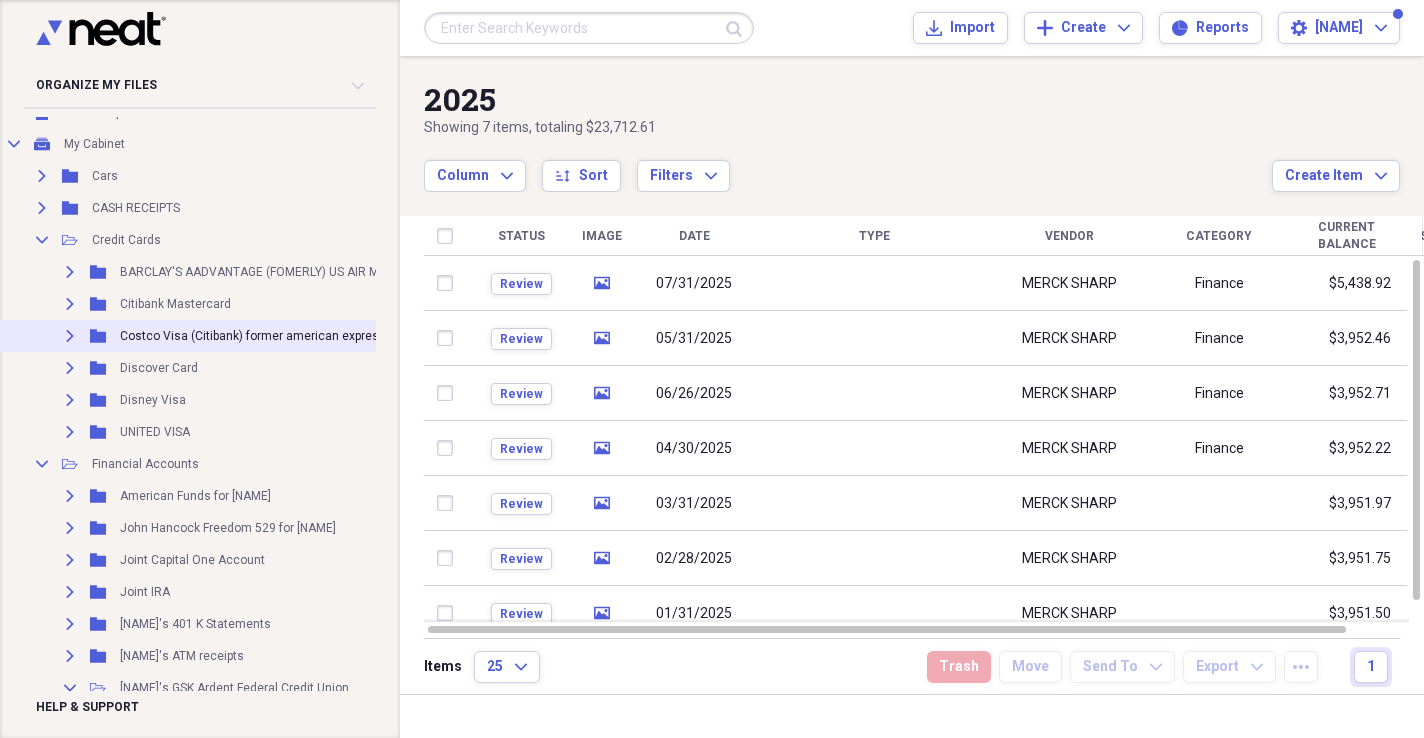 click 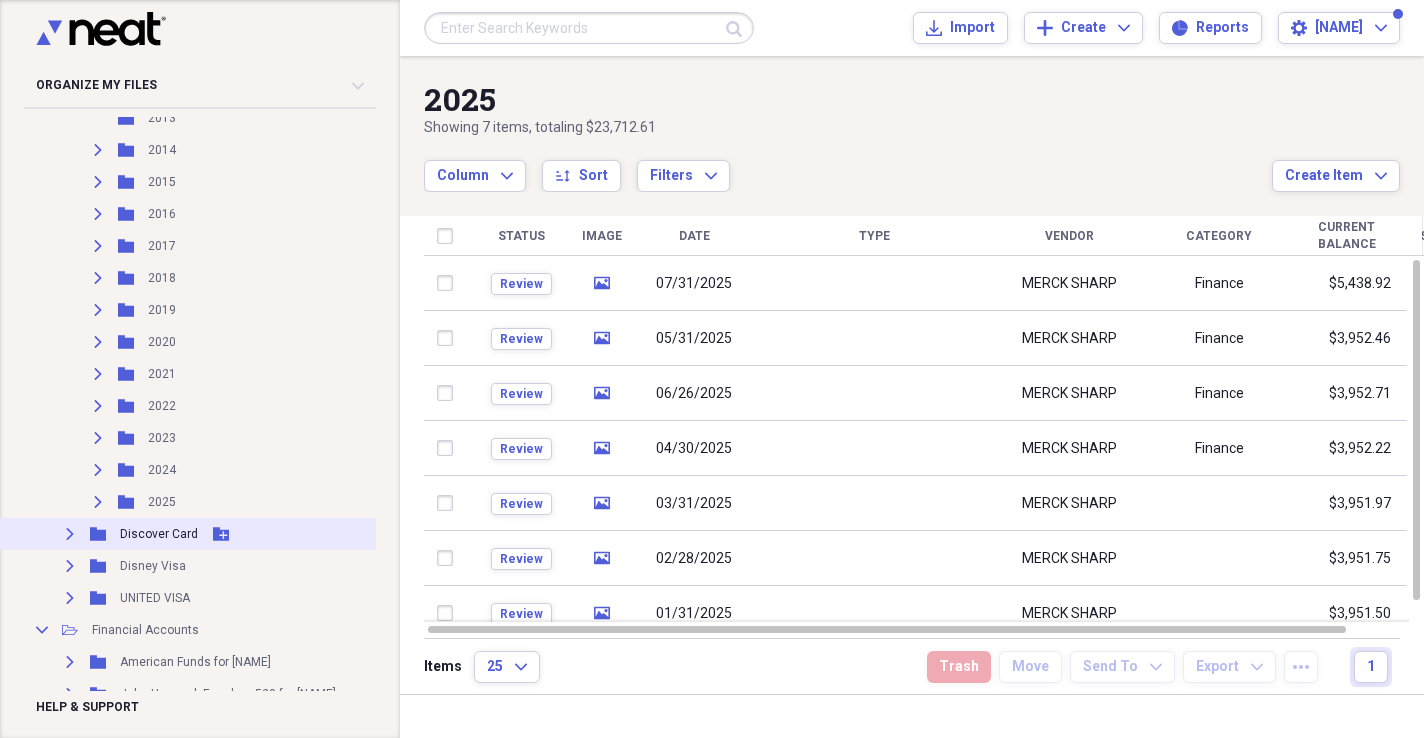 scroll, scrollTop: 369, scrollLeft: 2, axis: both 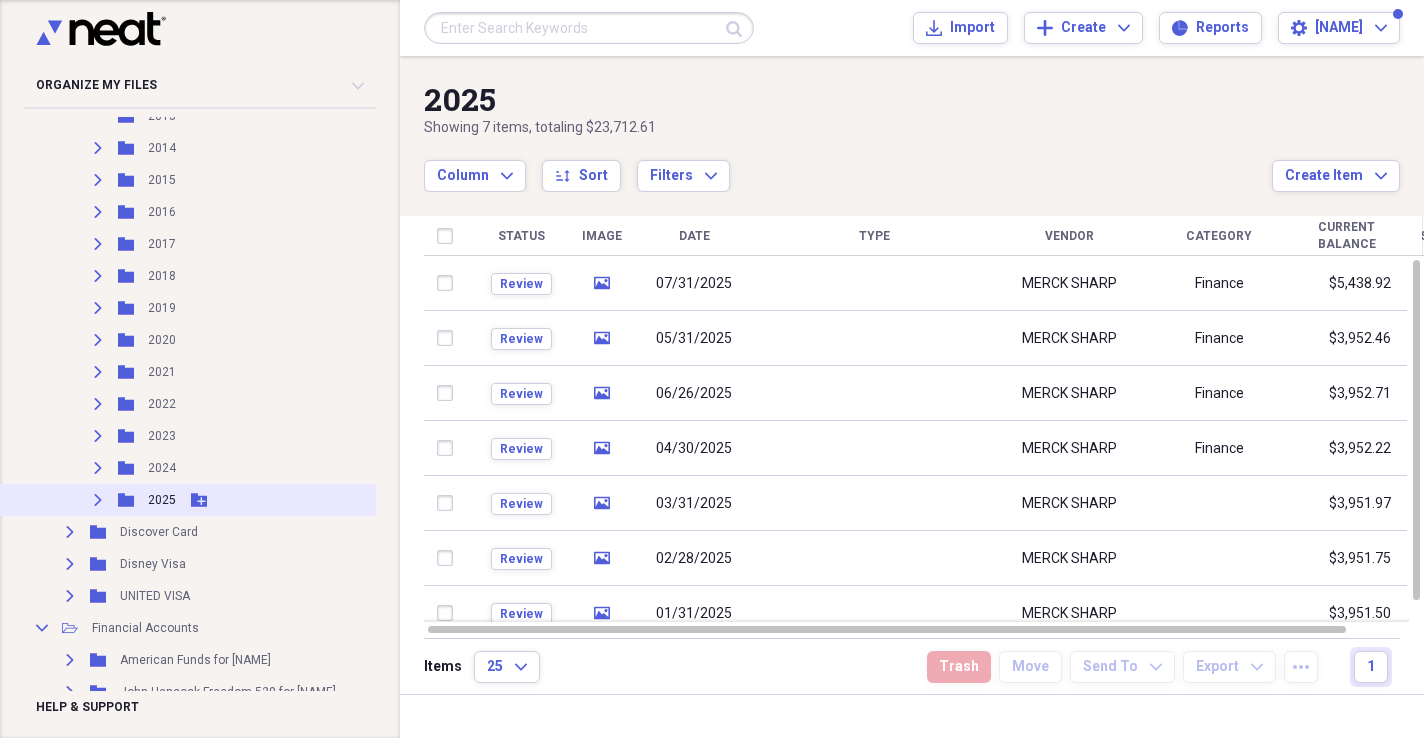 click on "Expand" 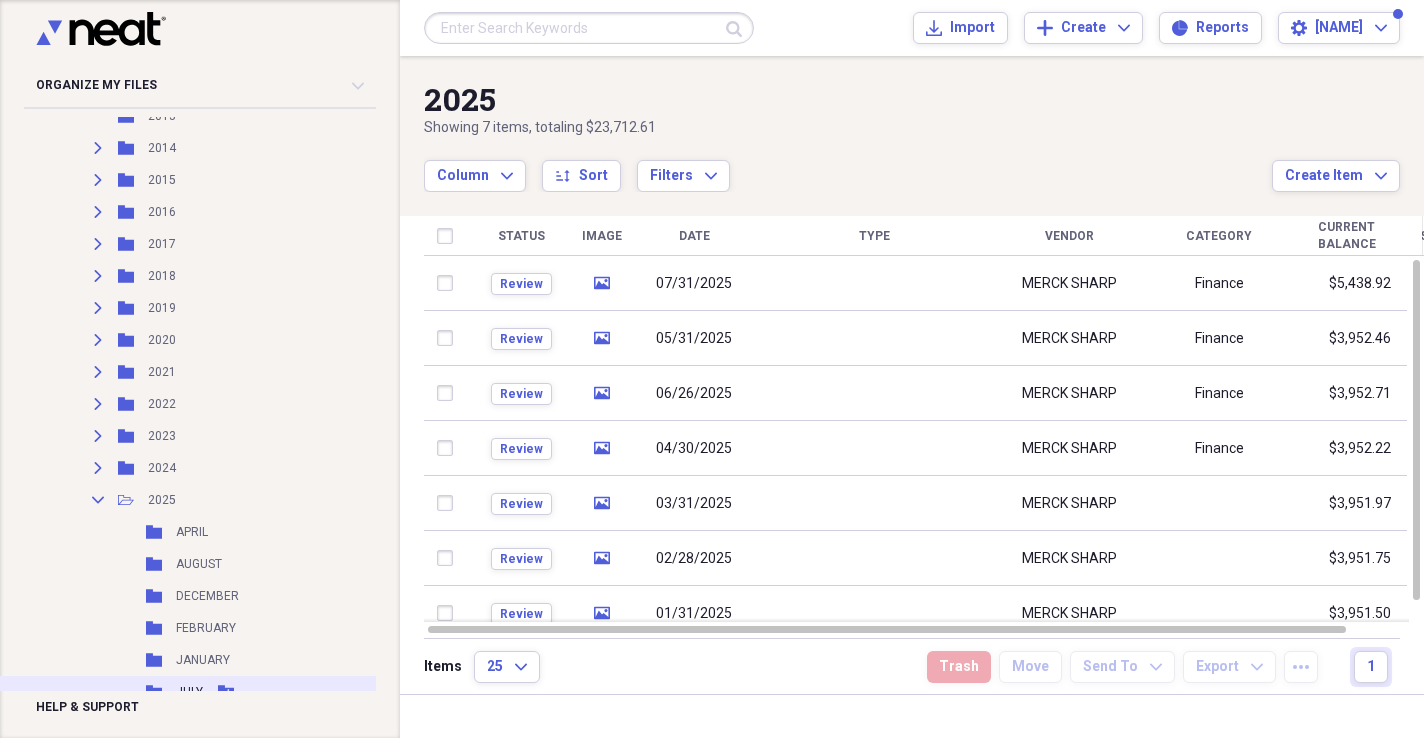 click on "JULY" at bounding box center (189, 692) 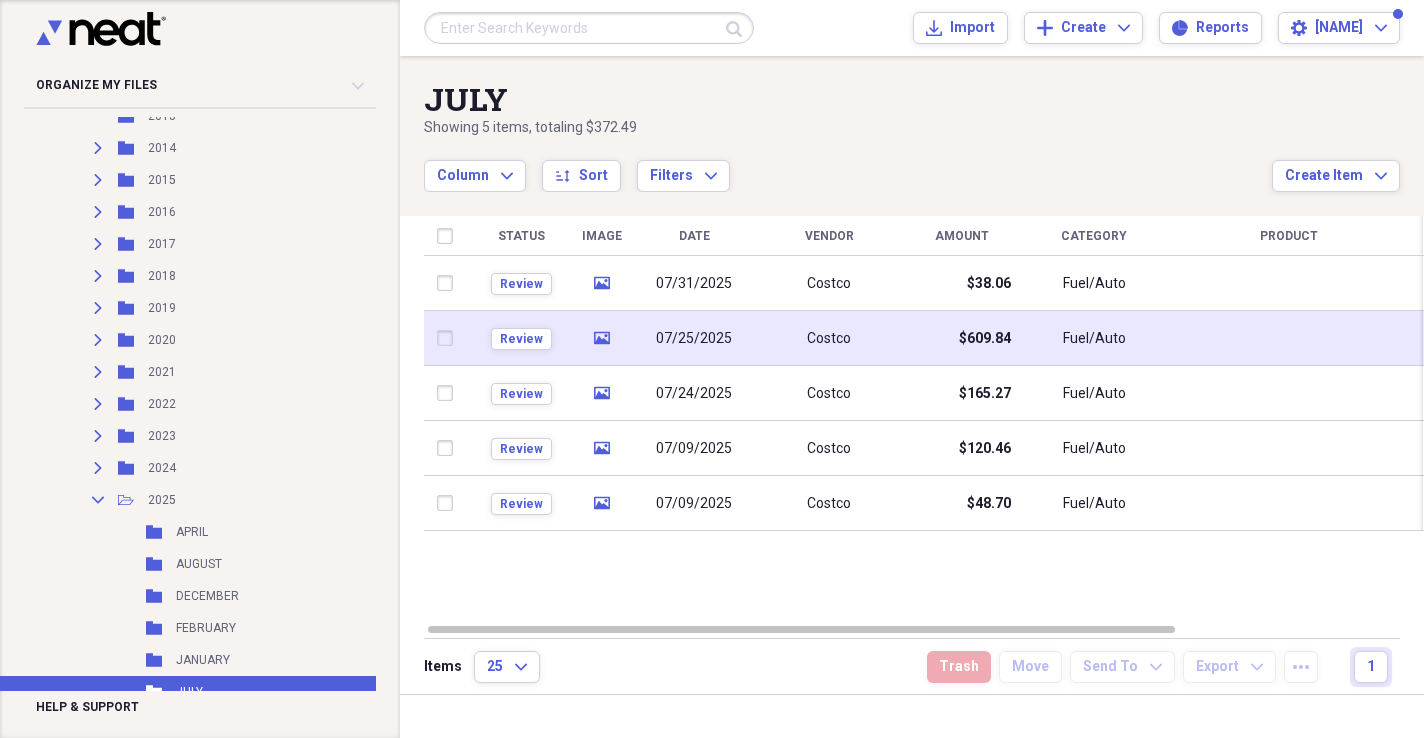 click on "07/25/2025" at bounding box center [694, 339] 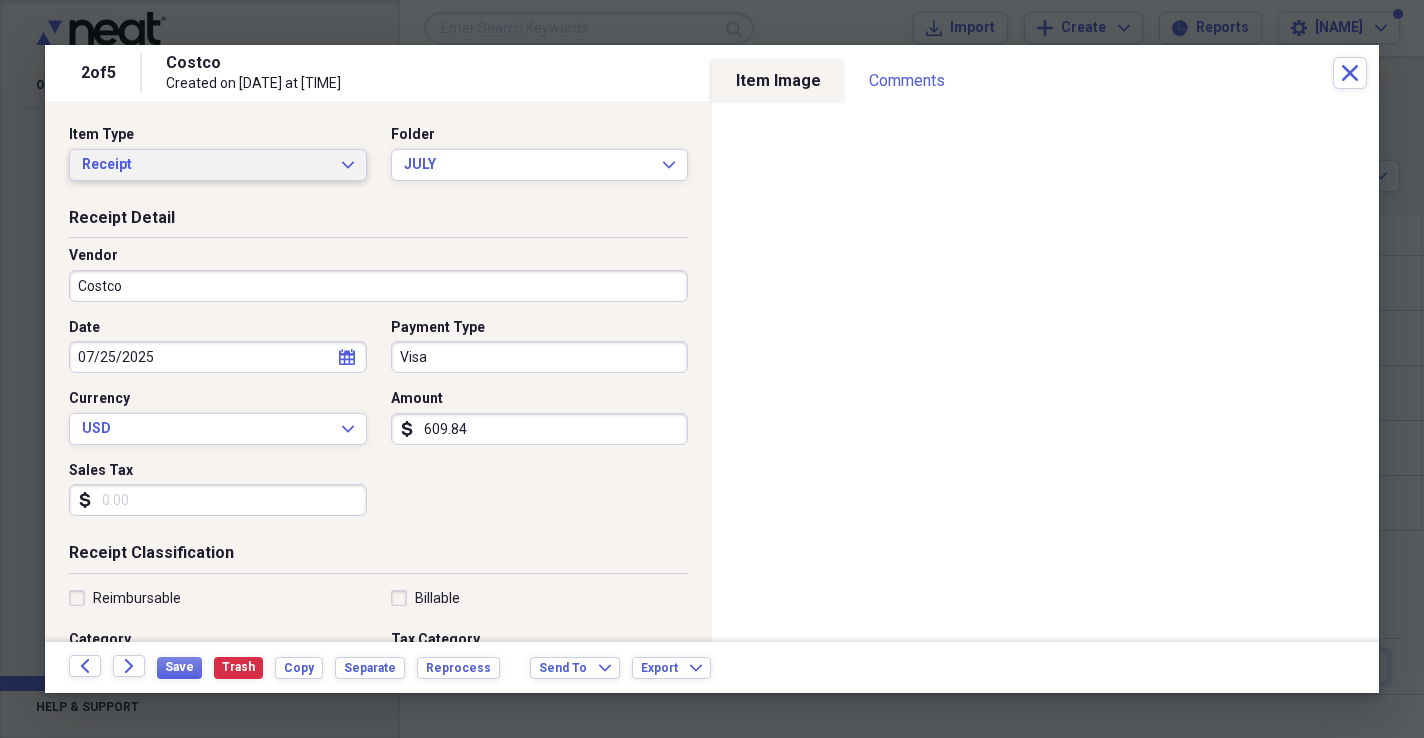 click on "Expand" 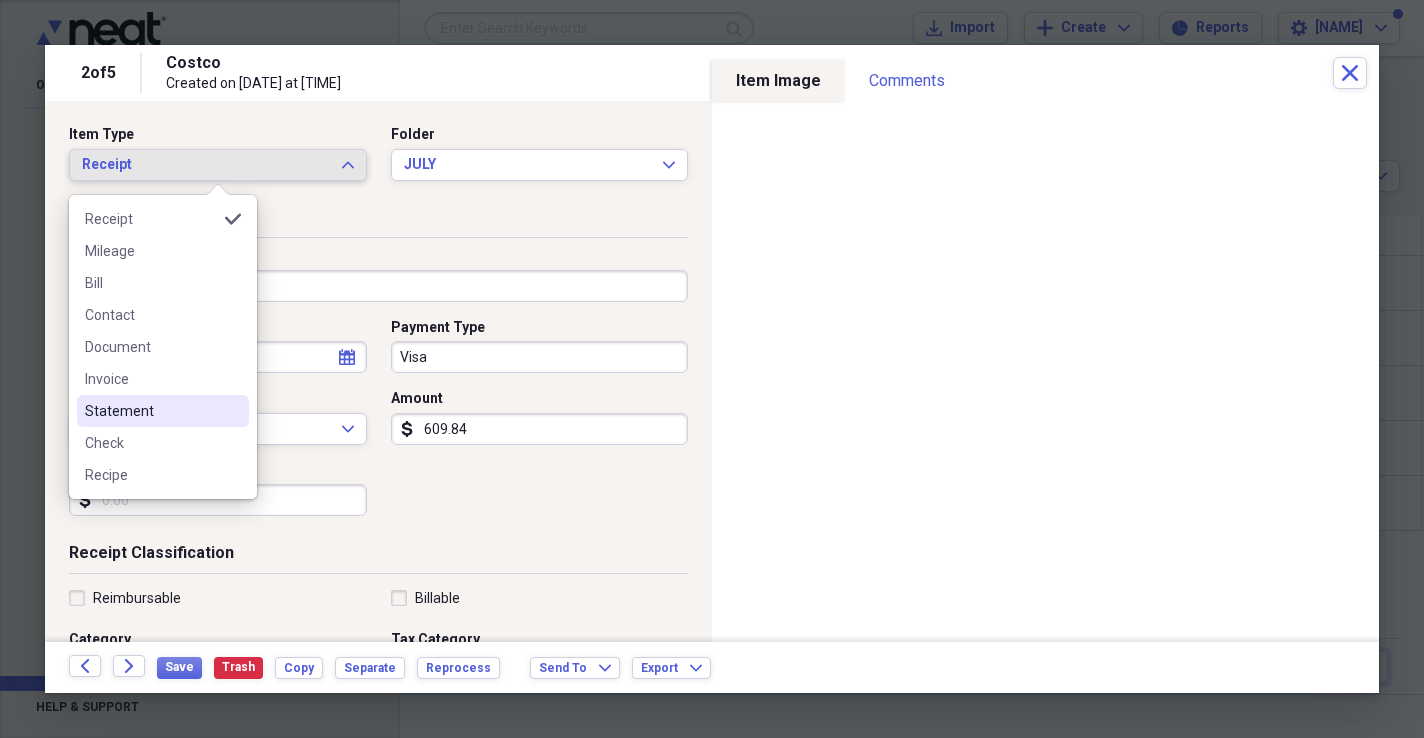 click on "Statement" at bounding box center [151, 411] 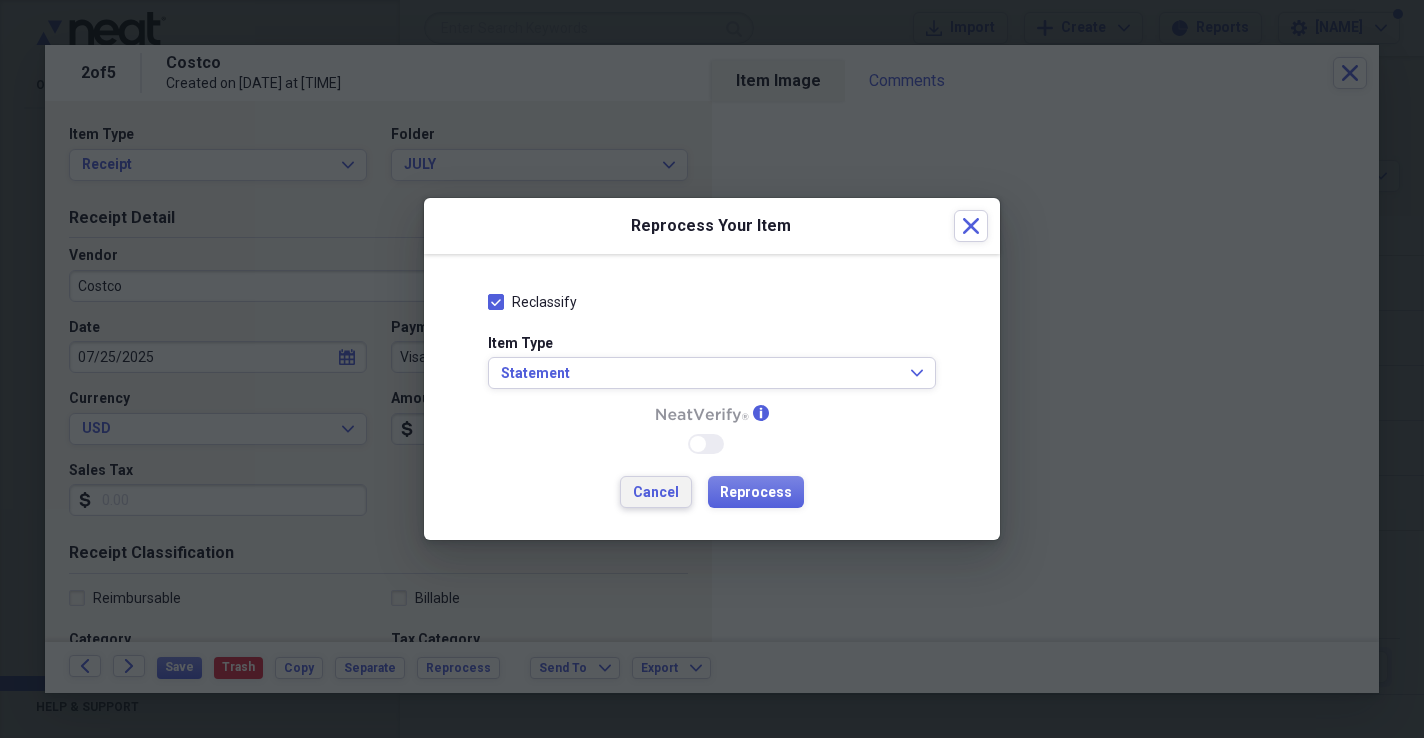 click on "Cancel" at bounding box center (656, 493) 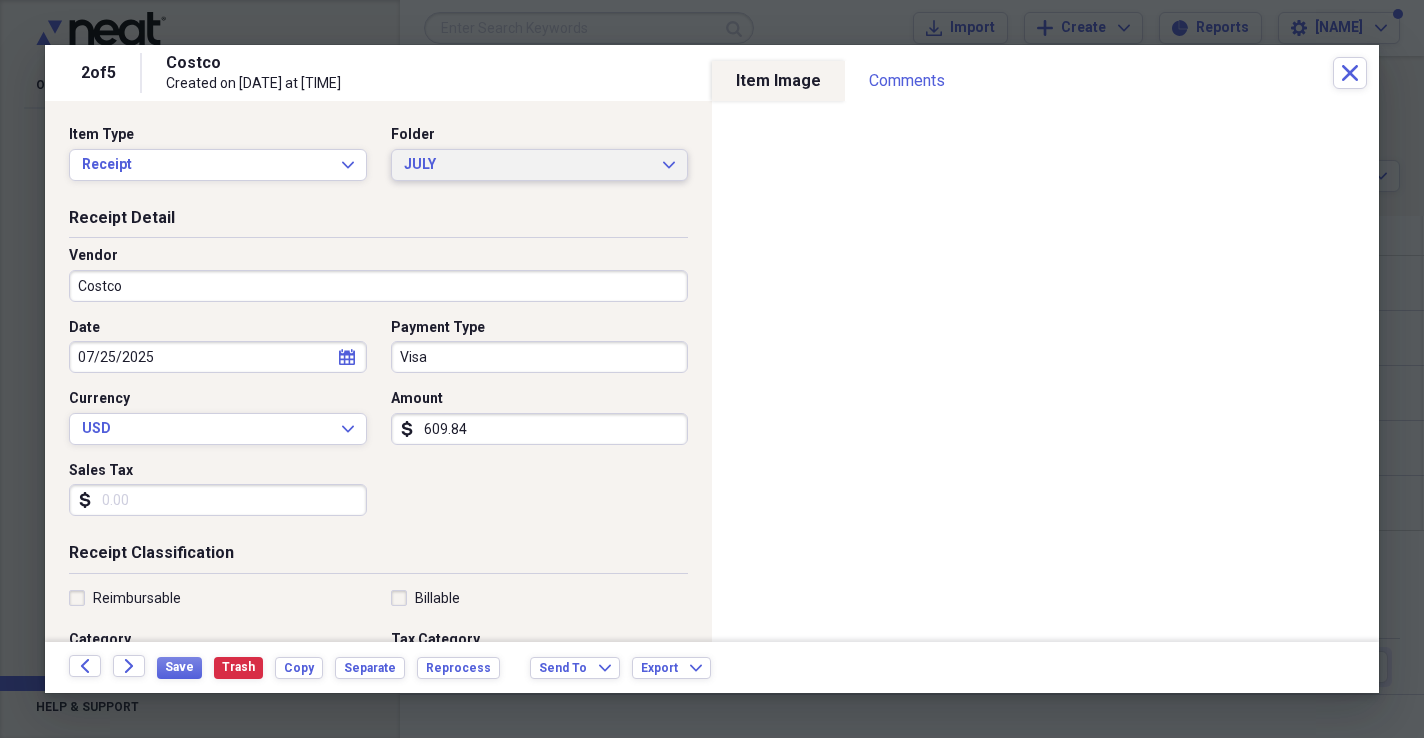click on "Expand" 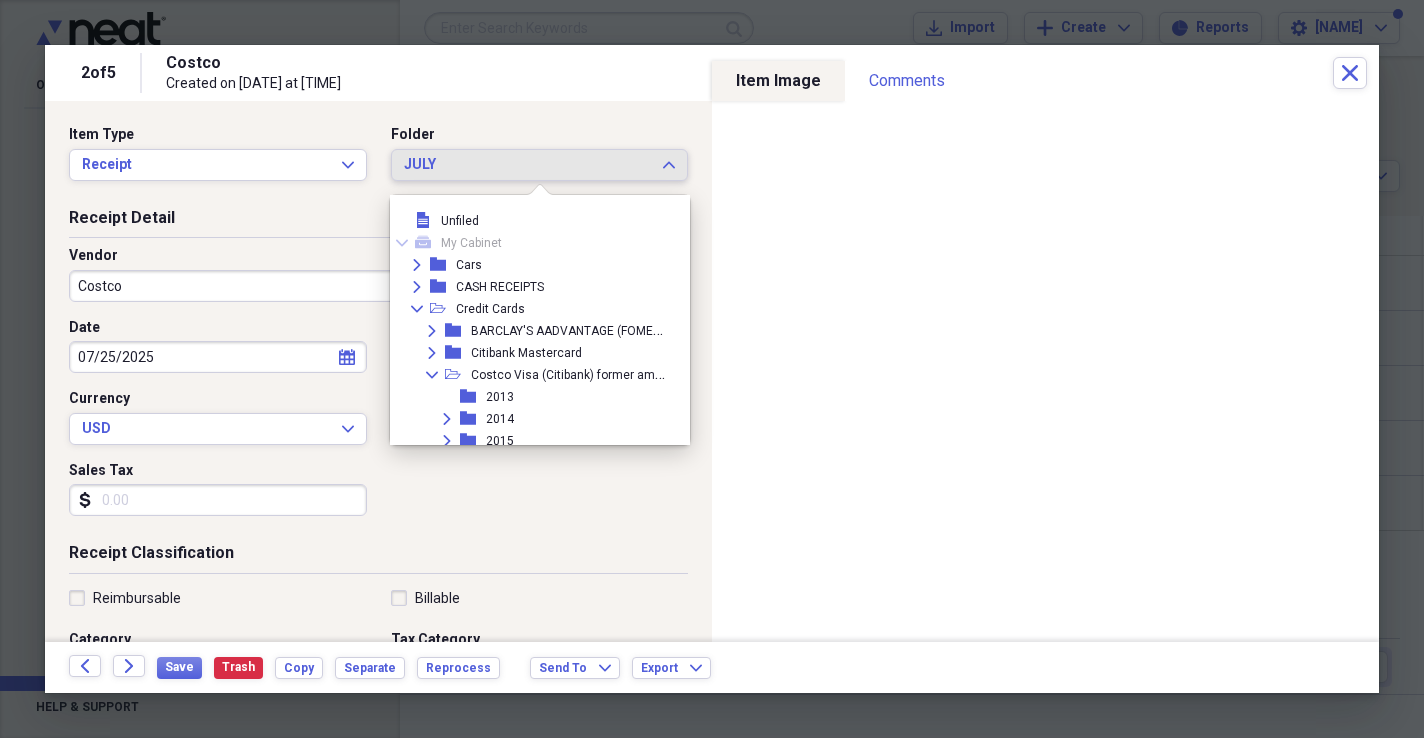scroll, scrollTop: 473, scrollLeft: 0, axis: vertical 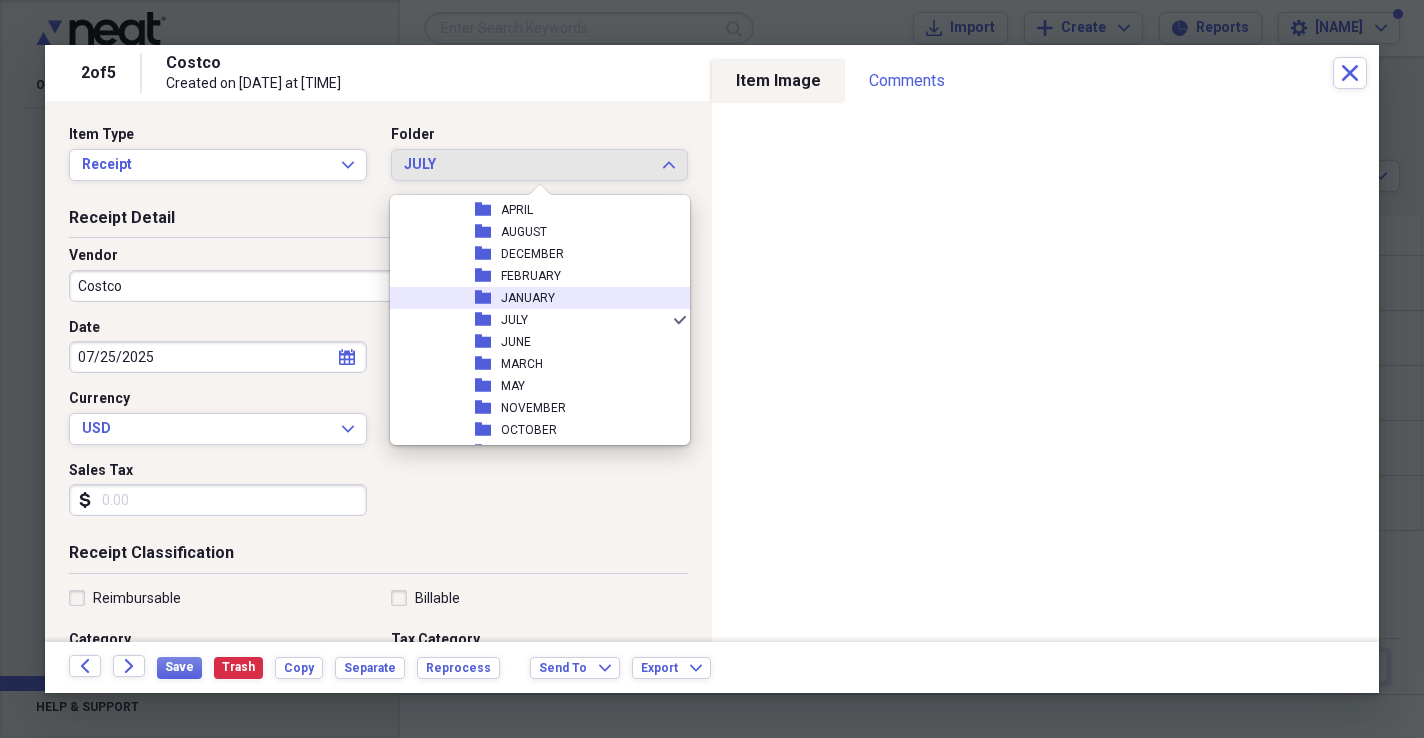 click on "Receipt Detail" at bounding box center (378, 222) 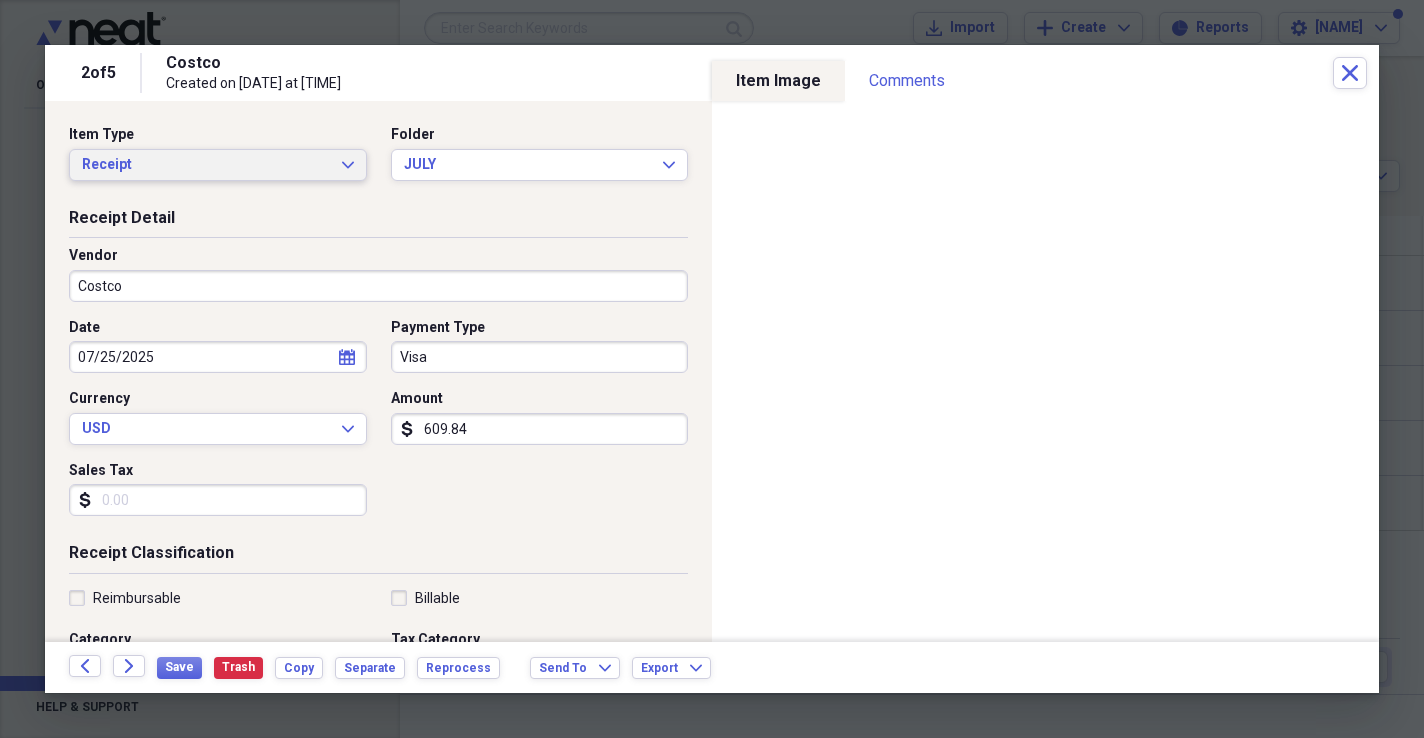 click on "Receipt Expand" at bounding box center (218, 165) 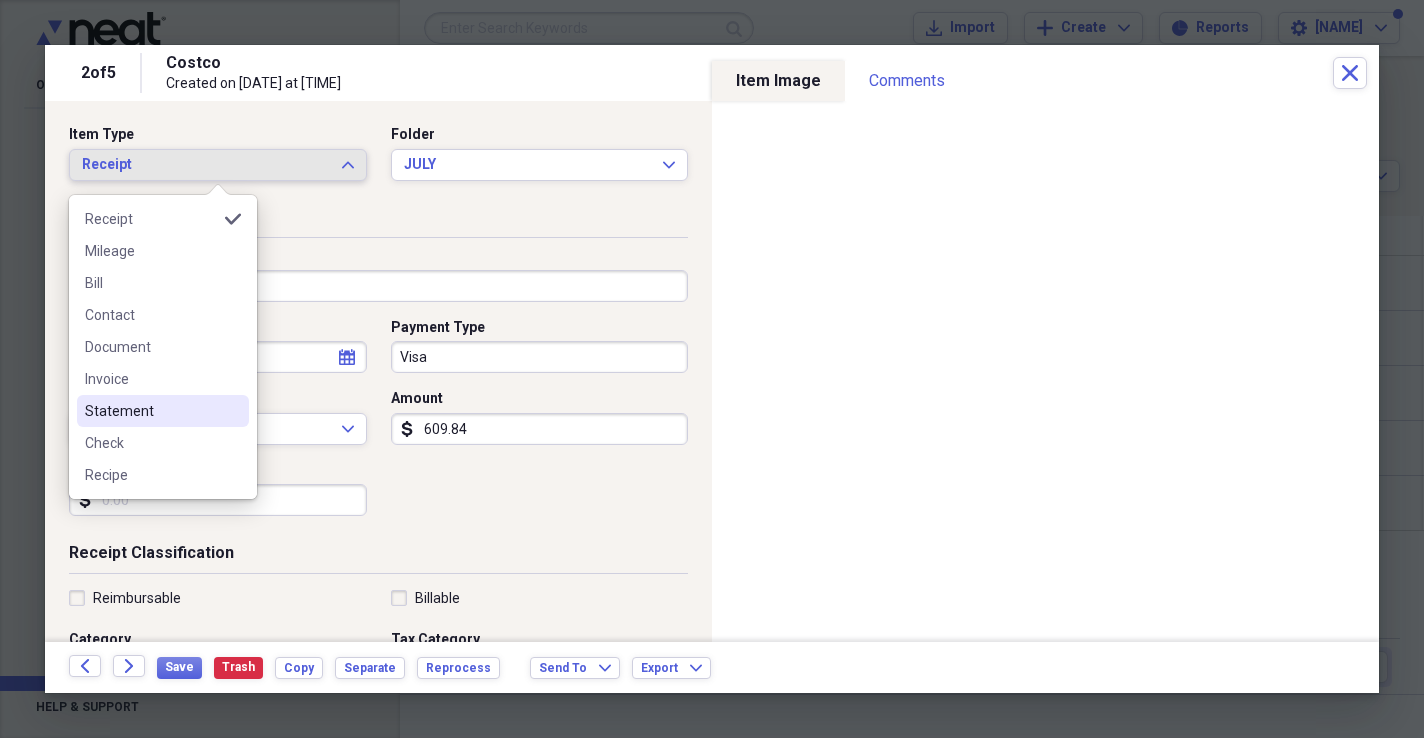click on "Statement" at bounding box center (151, 411) 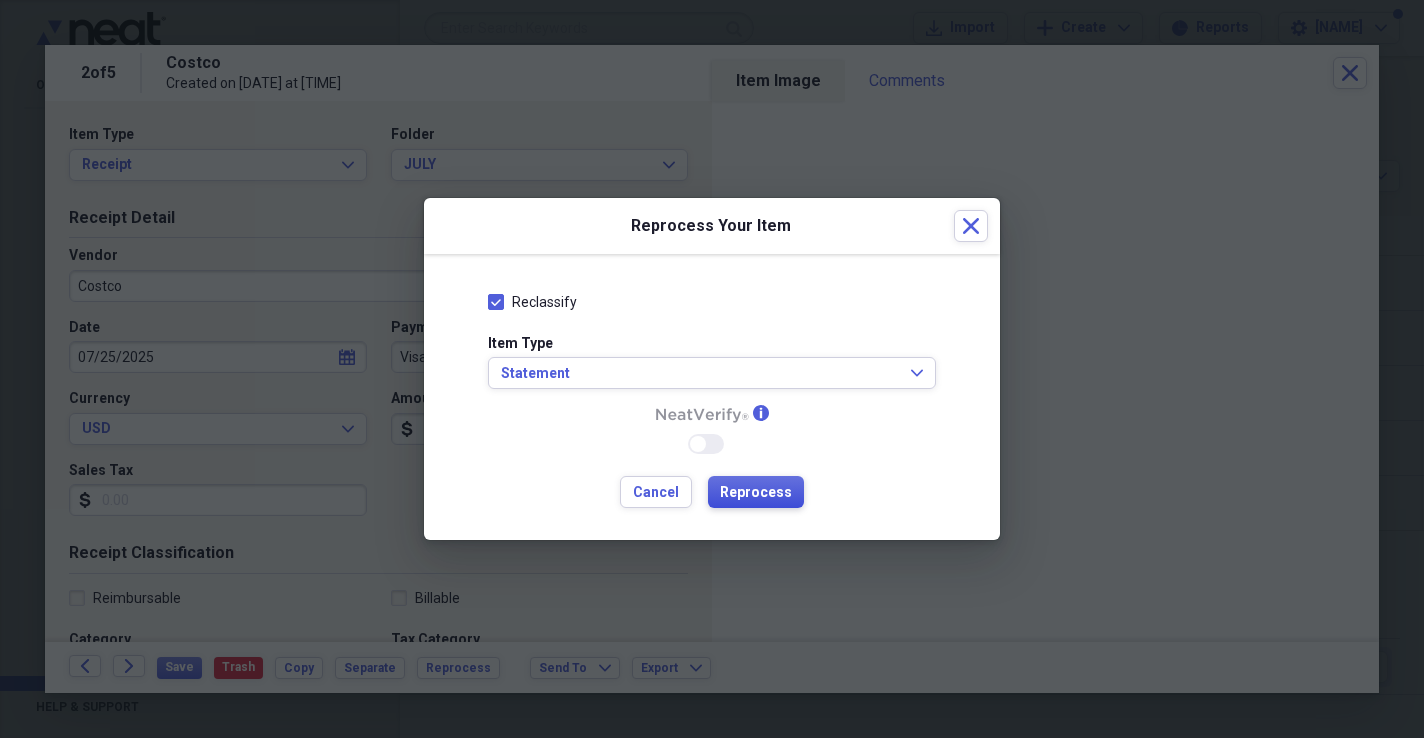 click on "Reprocess" at bounding box center [756, 493] 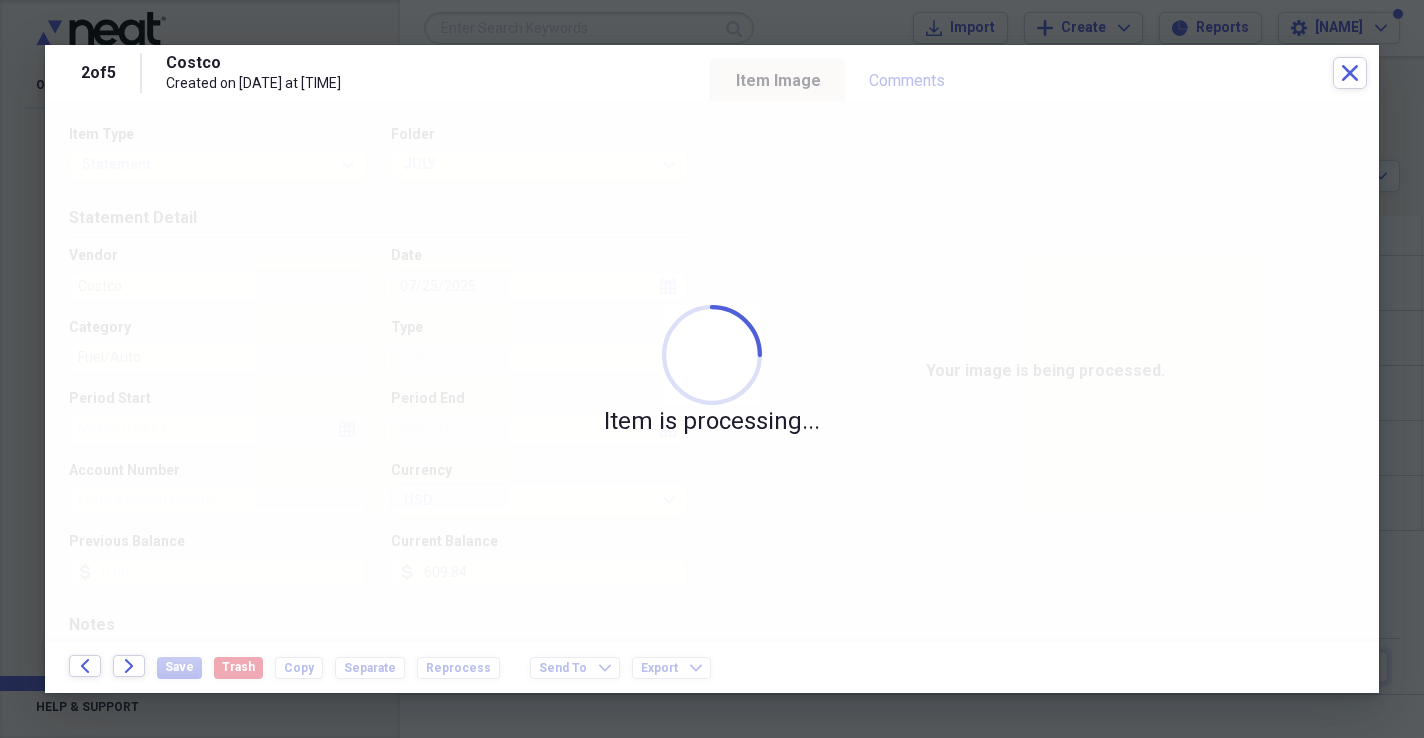 type on "COSTCO" 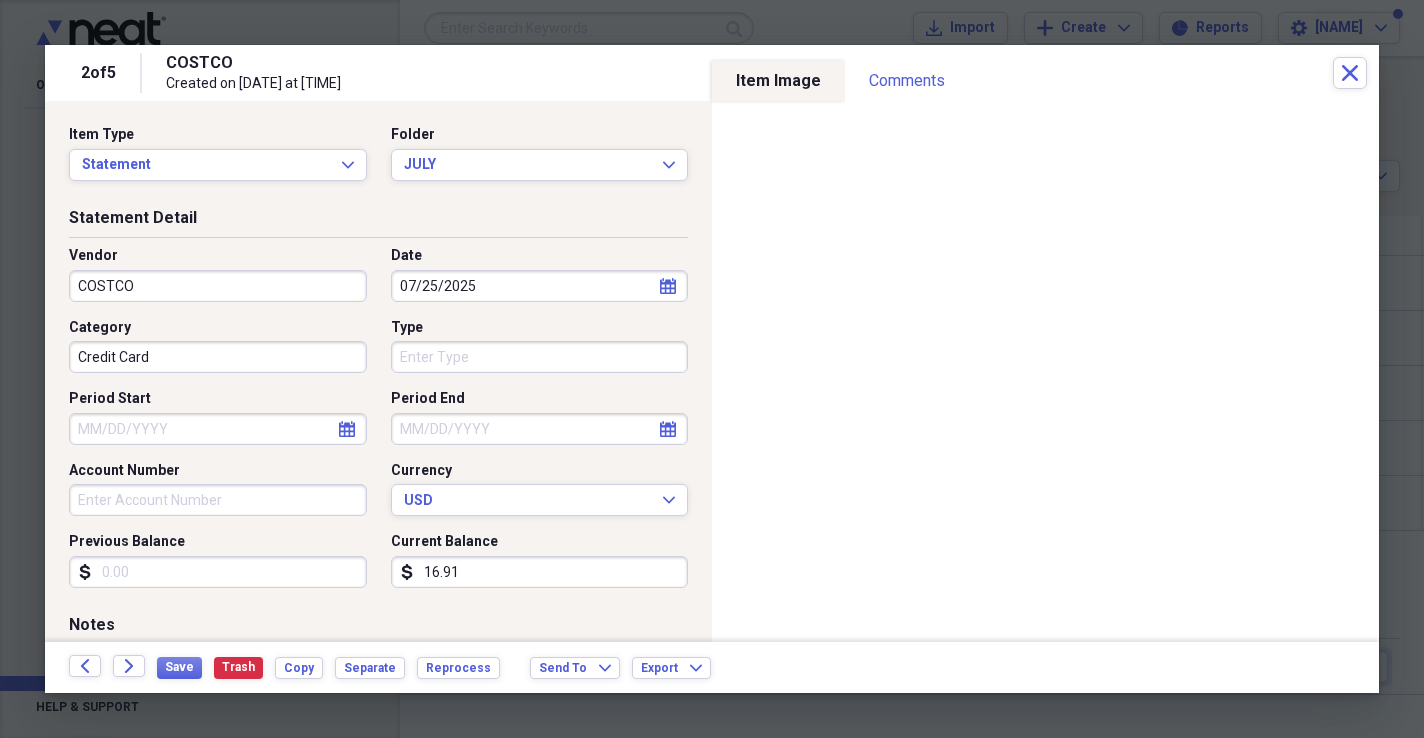 type on "169.16" 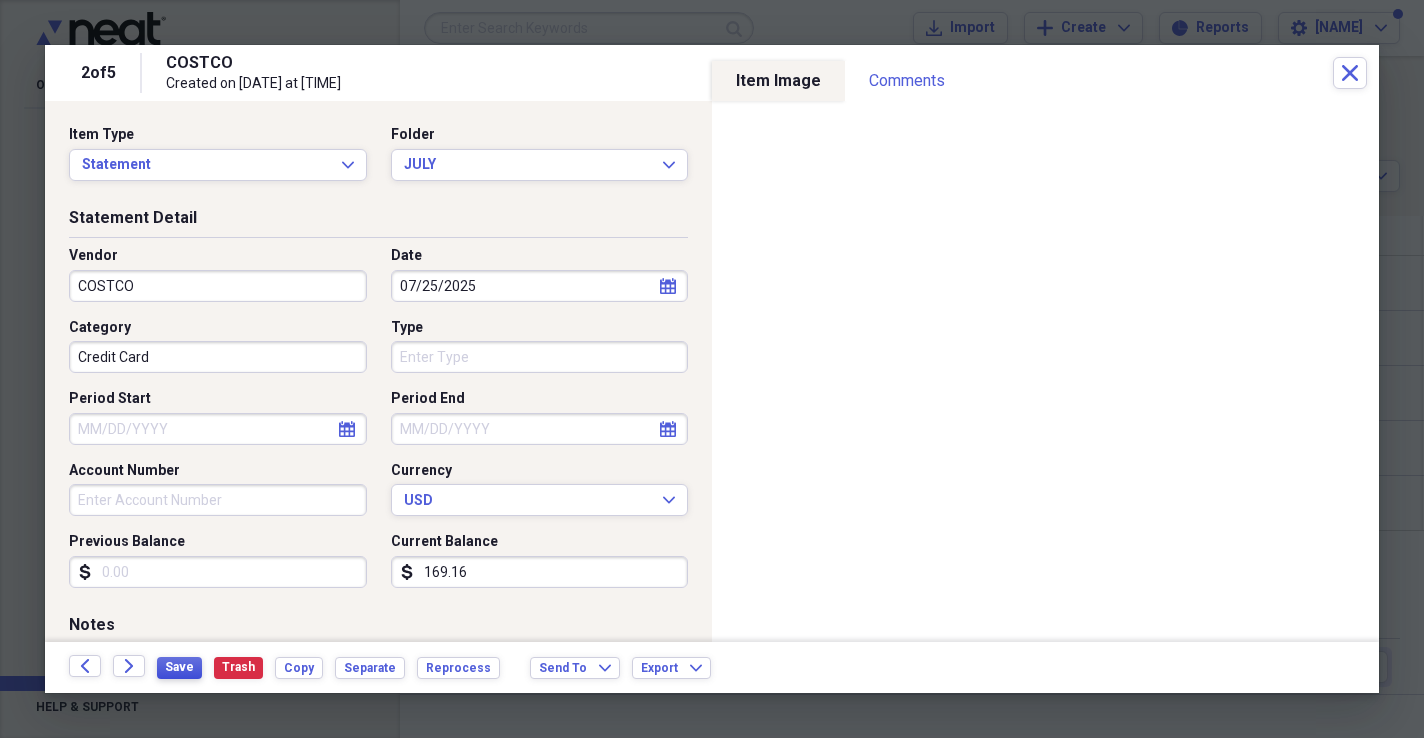 click on "Save" at bounding box center (179, 667) 